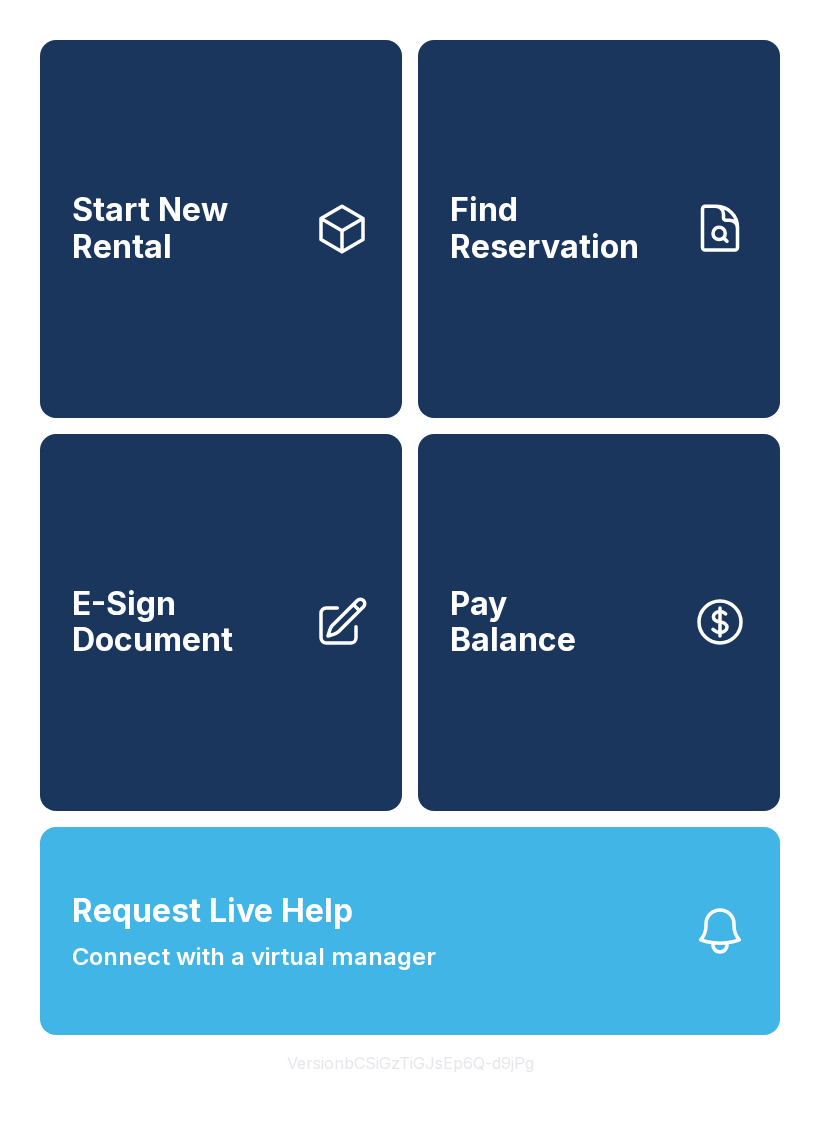 scroll, scrollTop: 0, scrollLeft: 0, axis: both 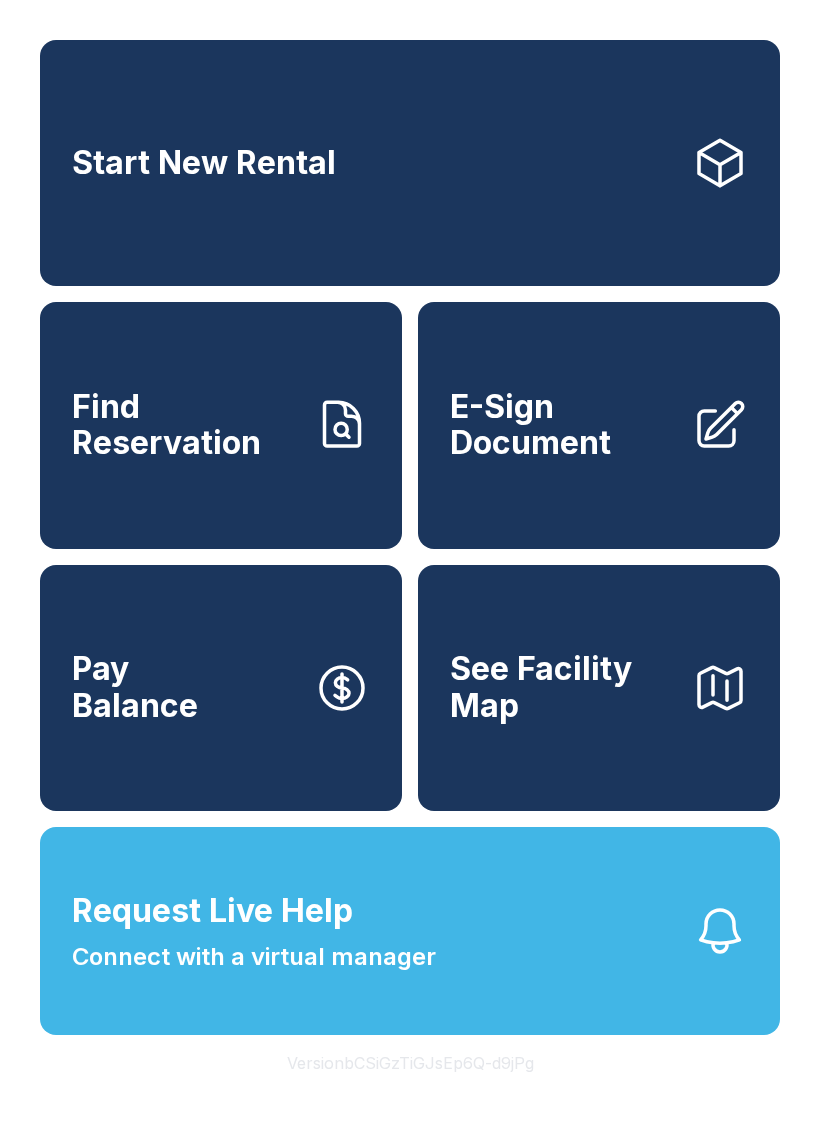 click on "Find Reservation" at bounding box center [185, 425] 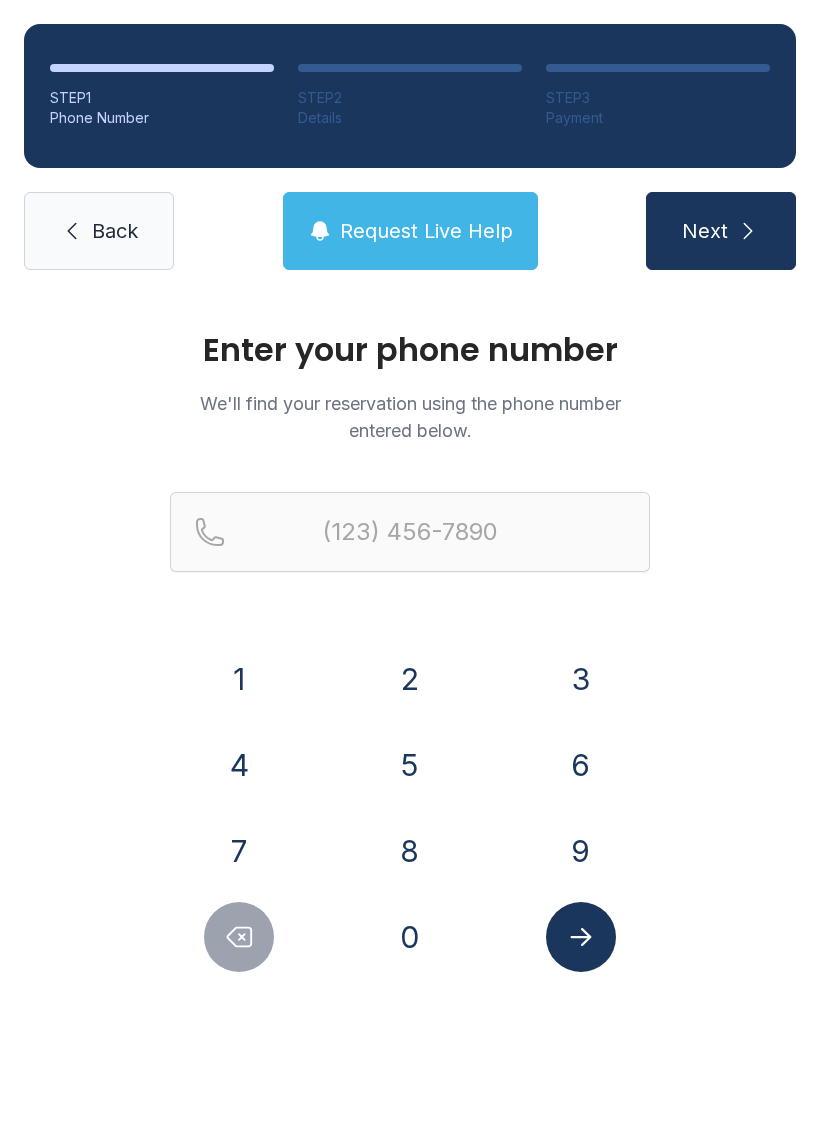 click on "6" at bounding box center [239, 679] 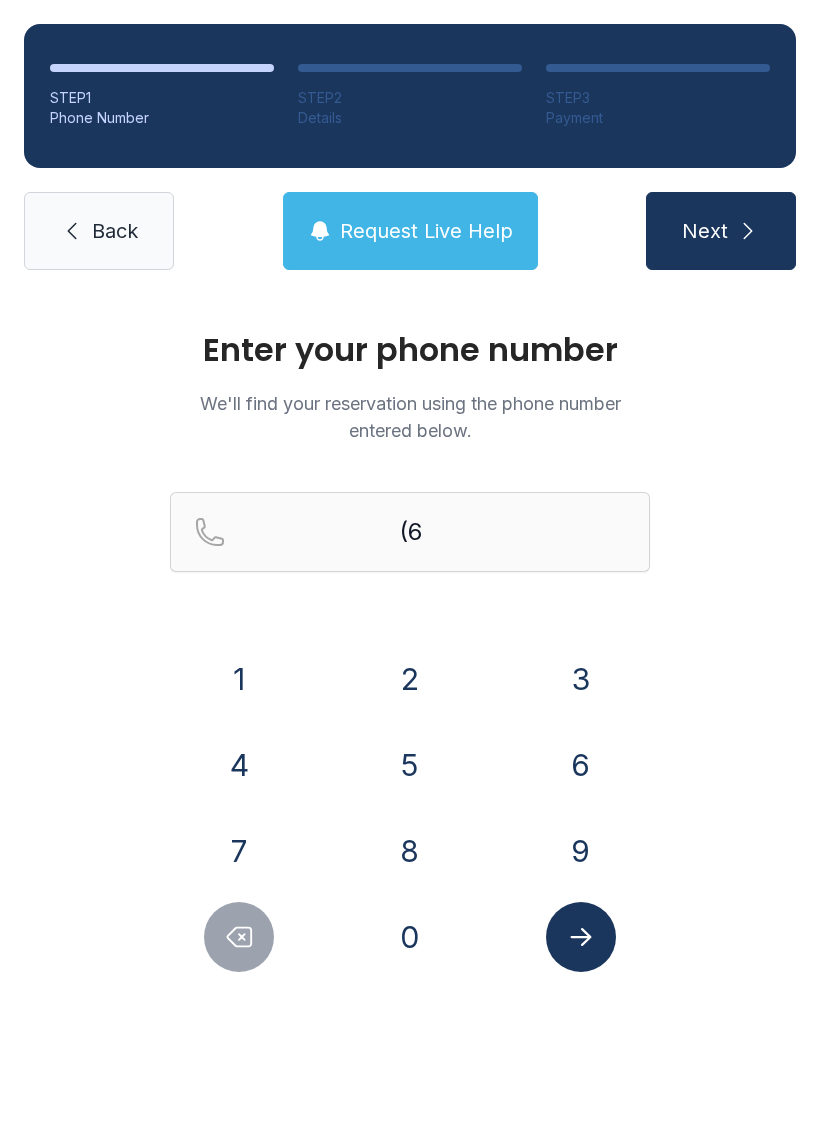 click on "7" at bounding box center [239, 679] 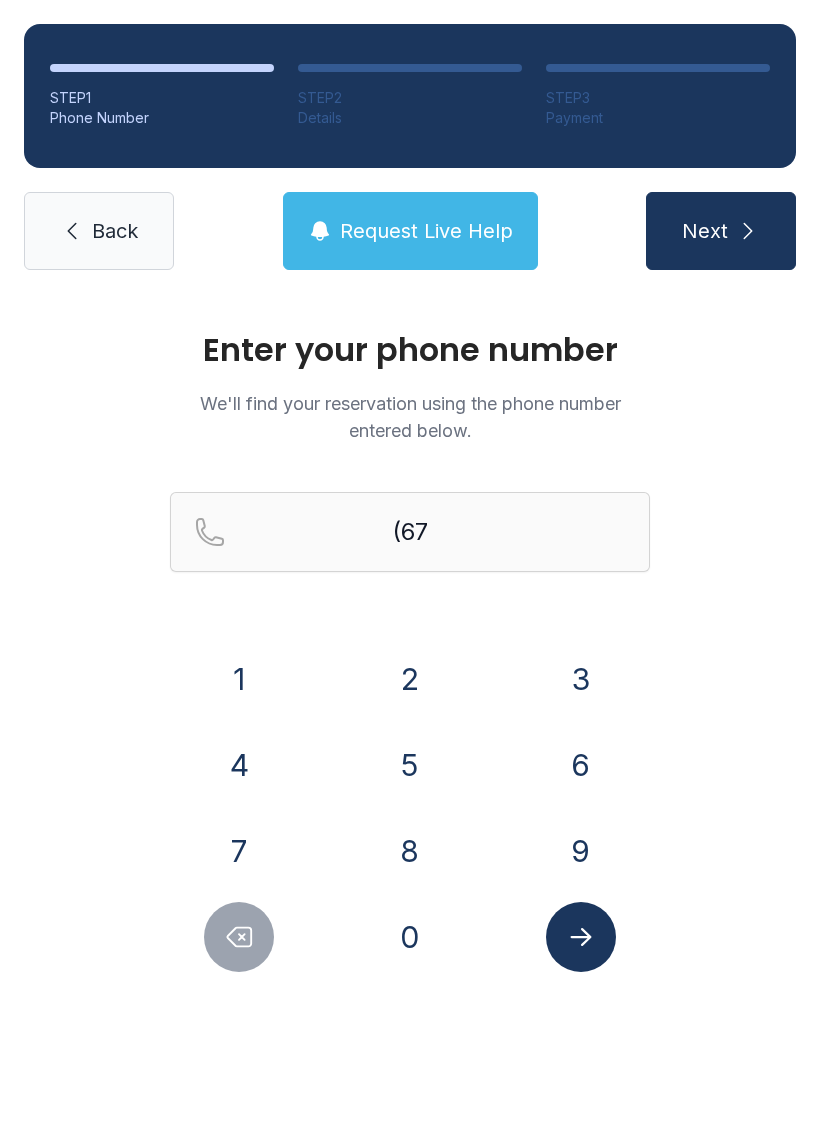 click on "8" at bounding box center [239, 679] 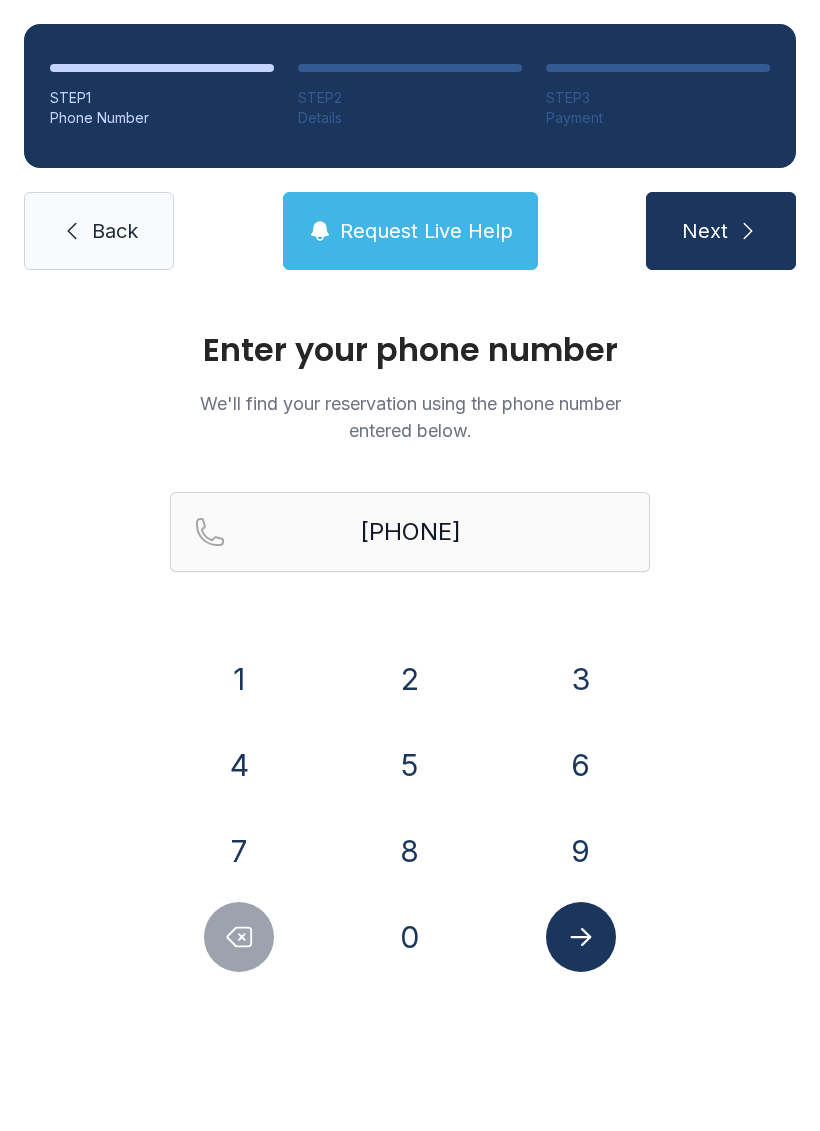 click on "9" at bounding box center (239, 679) 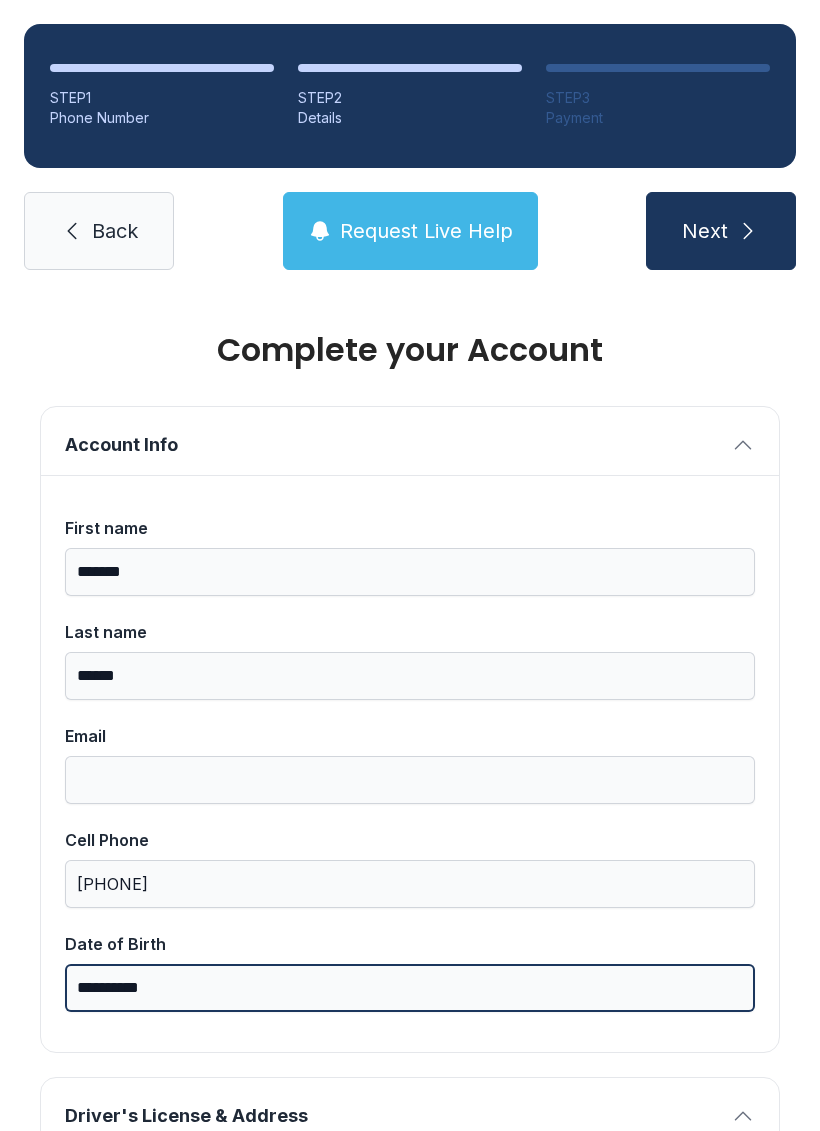 click on "**********" at bounding box center (410, 988) 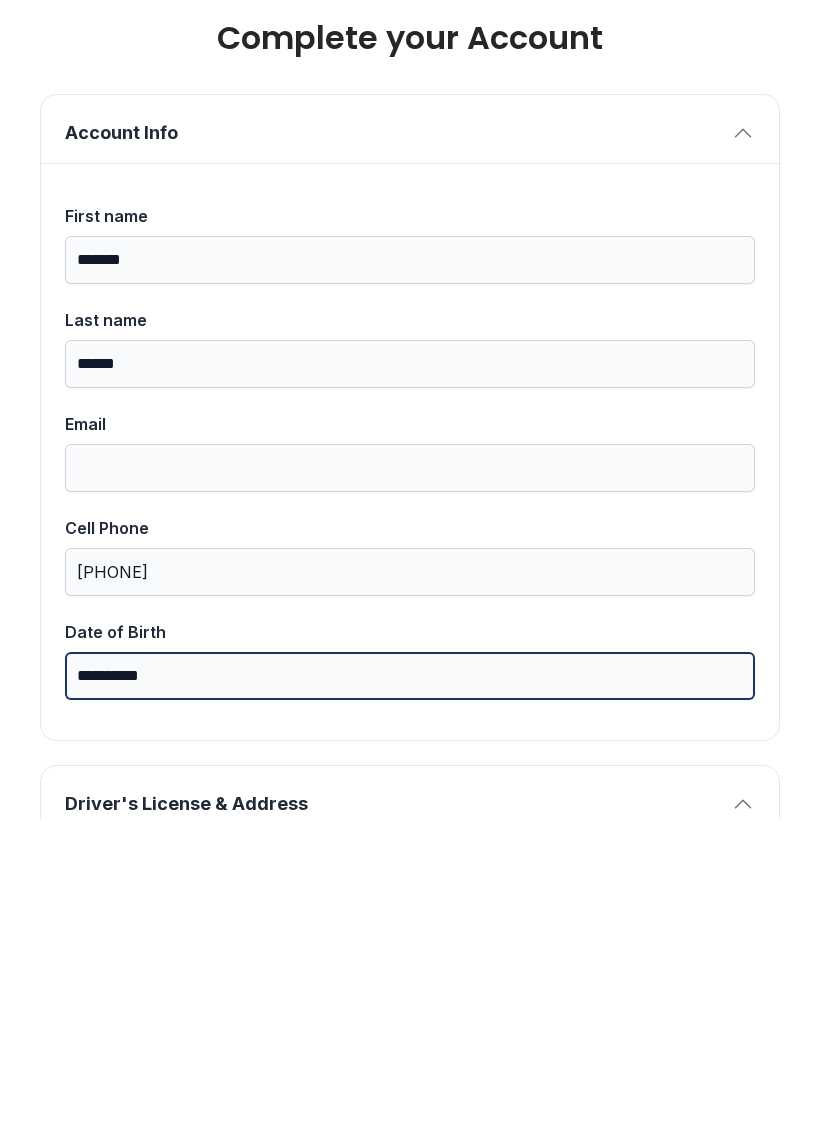 click on "**********" at bounding box center [410, 988] 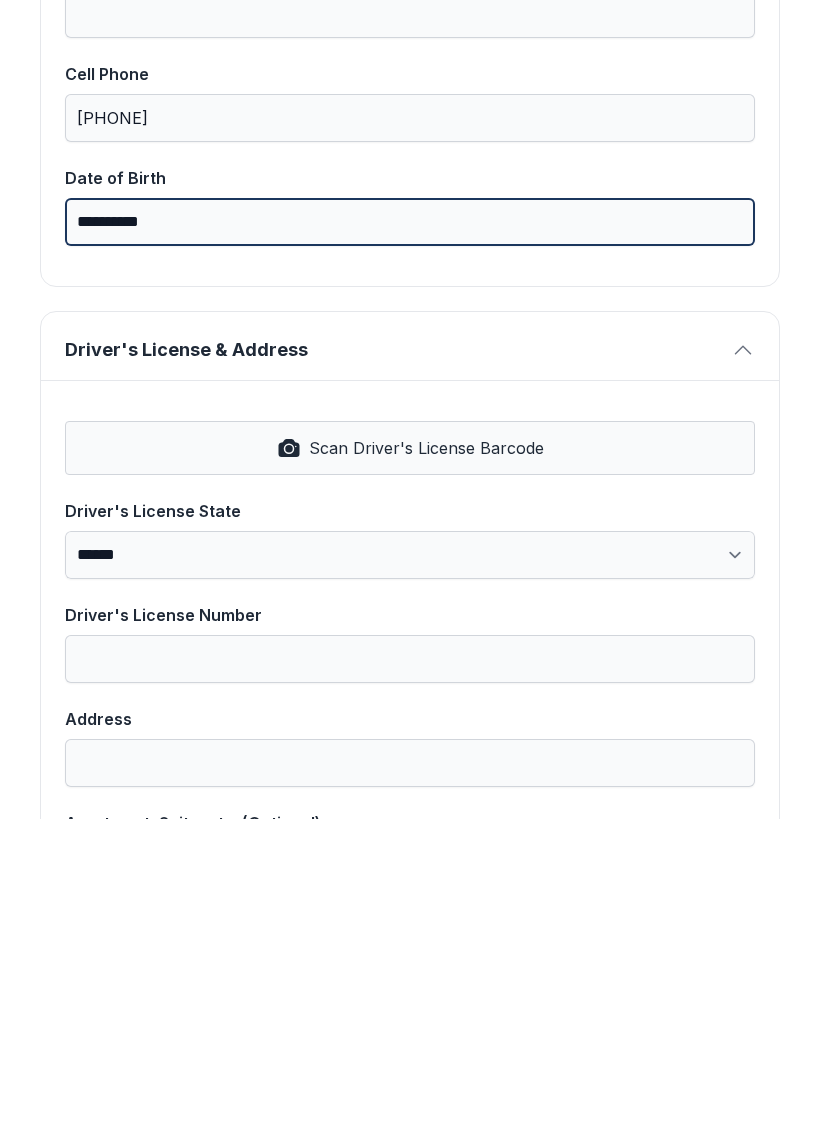 scroll, scrollTop: 464, scrollLeft: 0, axis: vertical 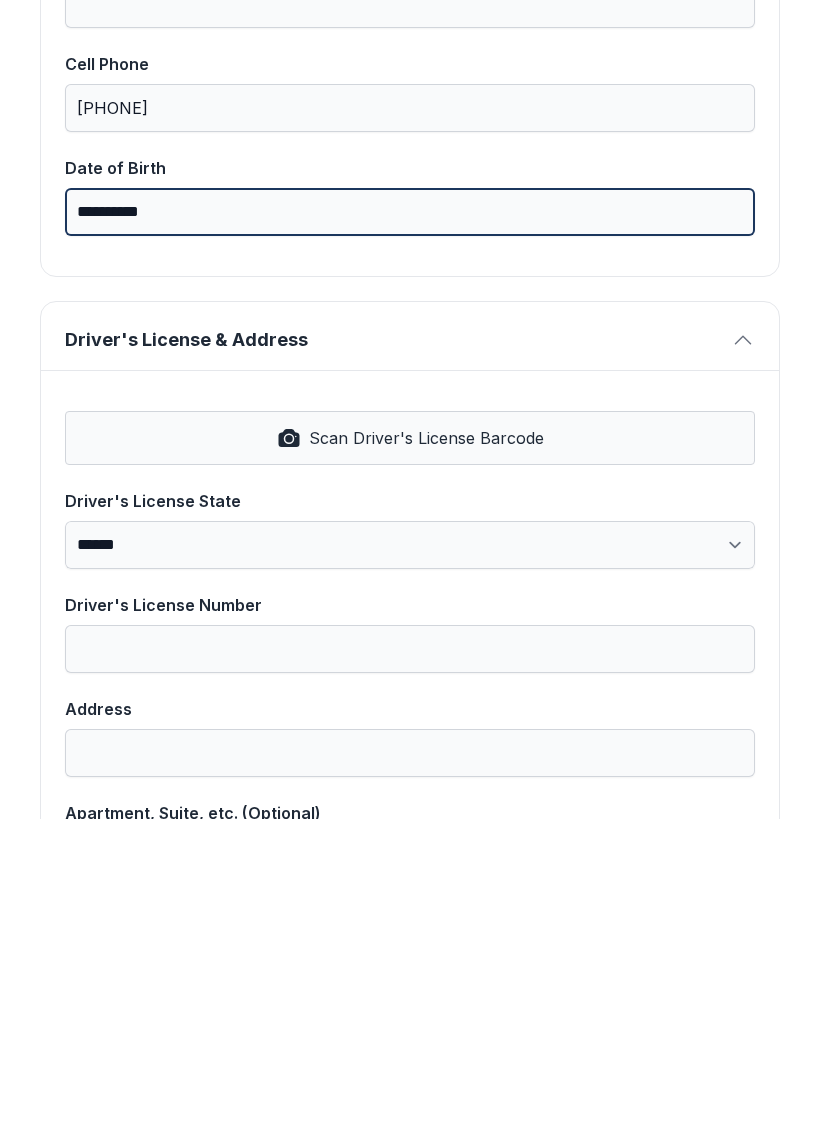 type on "**********" 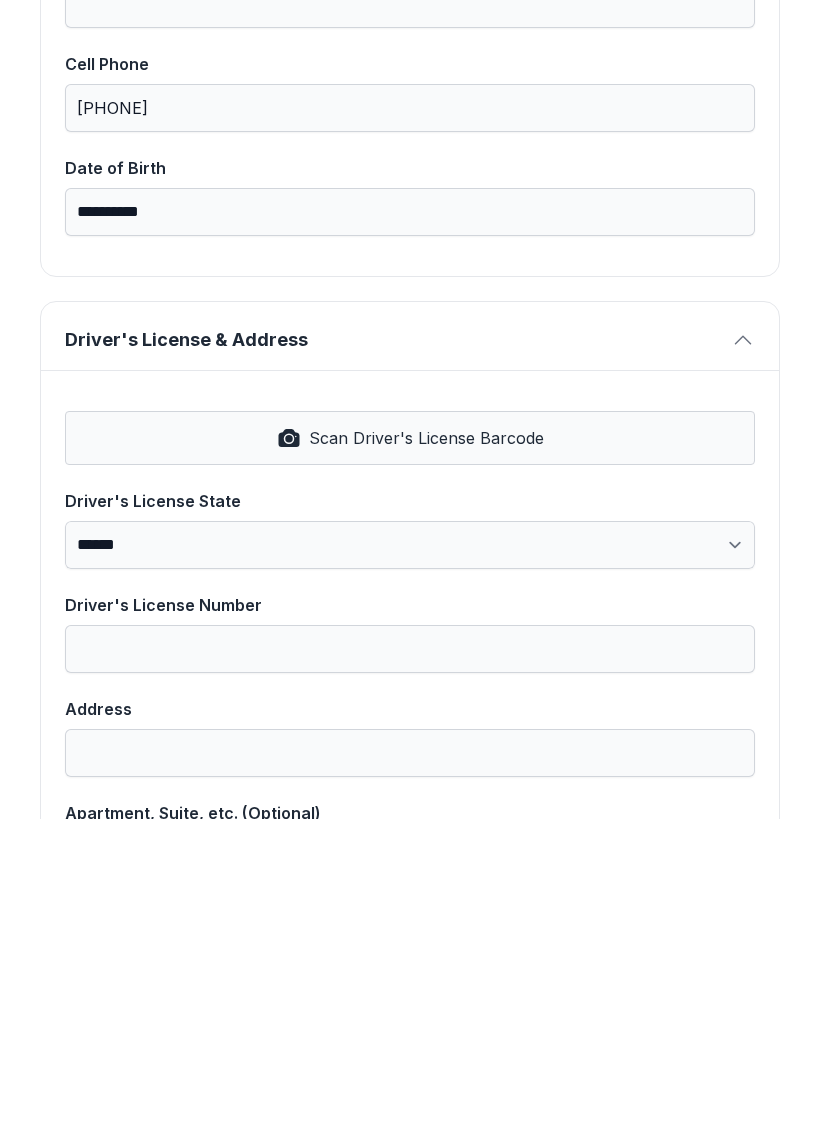 click on "Scan Driver's License Barcode" at bounding box center (426, 750) 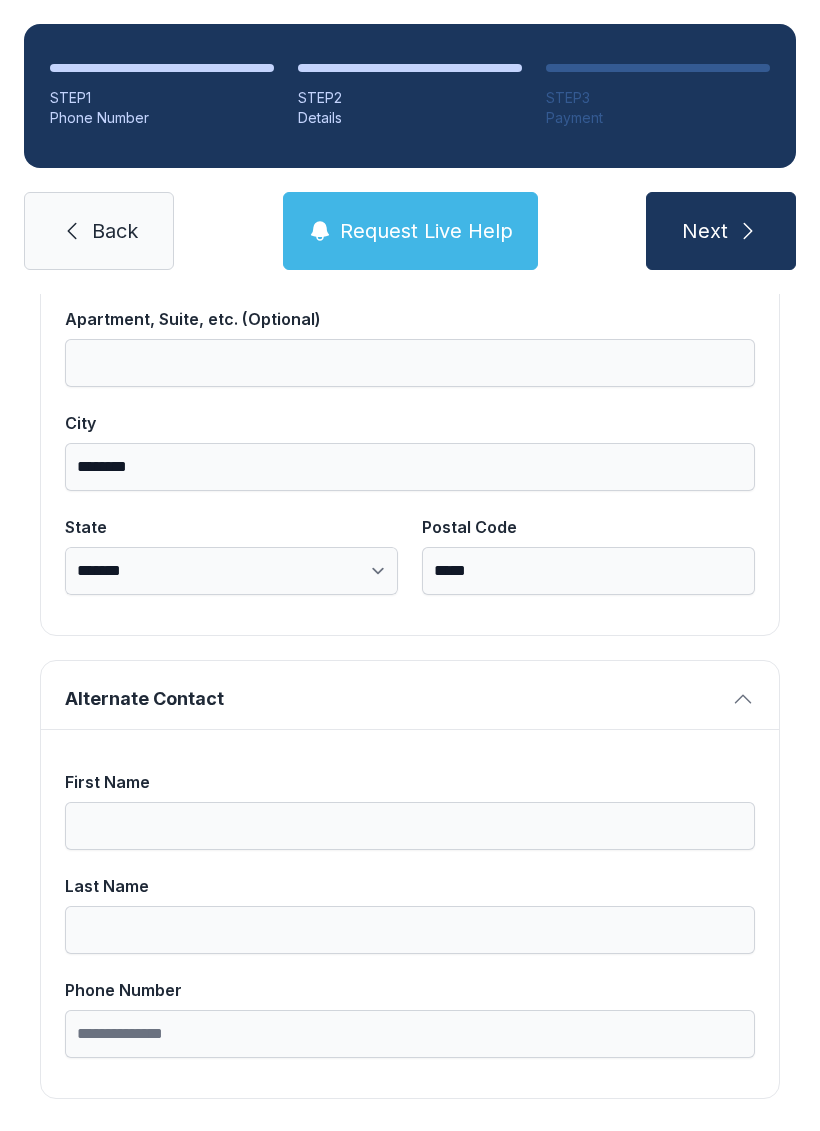 scroll, scrollTop: 1269, scrollLeft: 0, axis: vertical 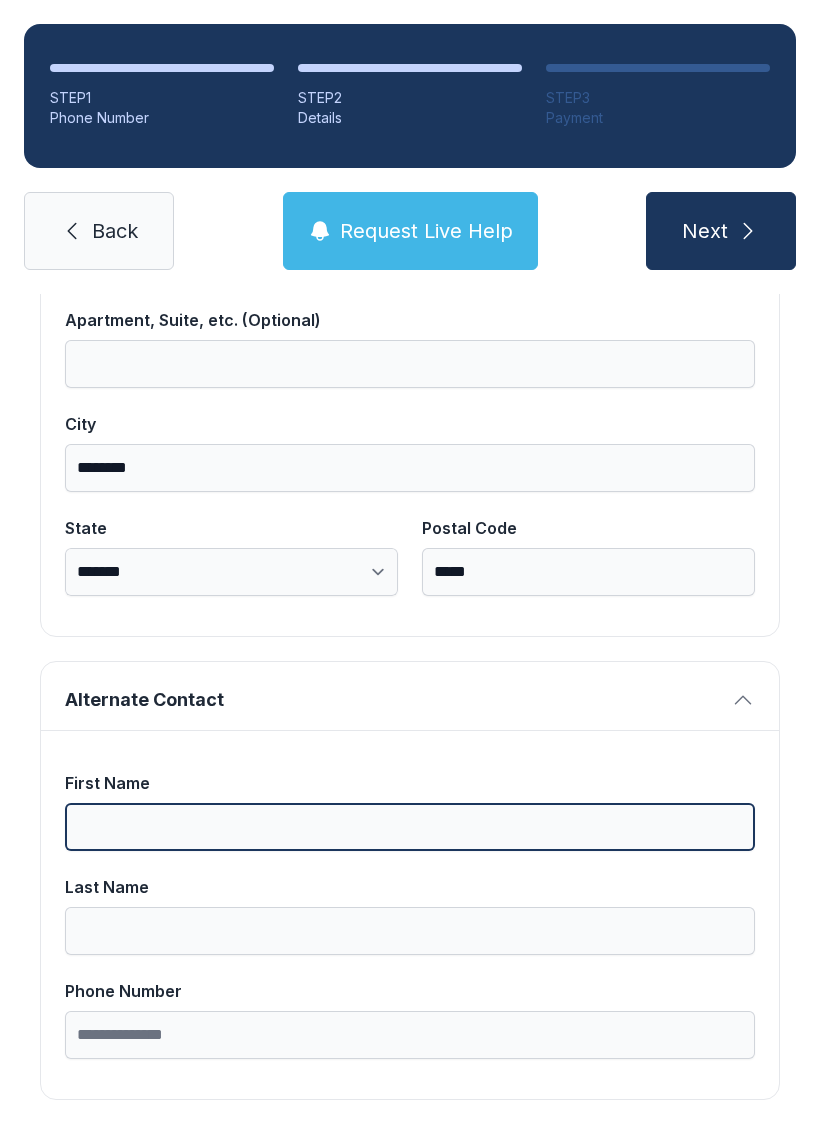 click on "First Name" at bounding box center [410, 827] 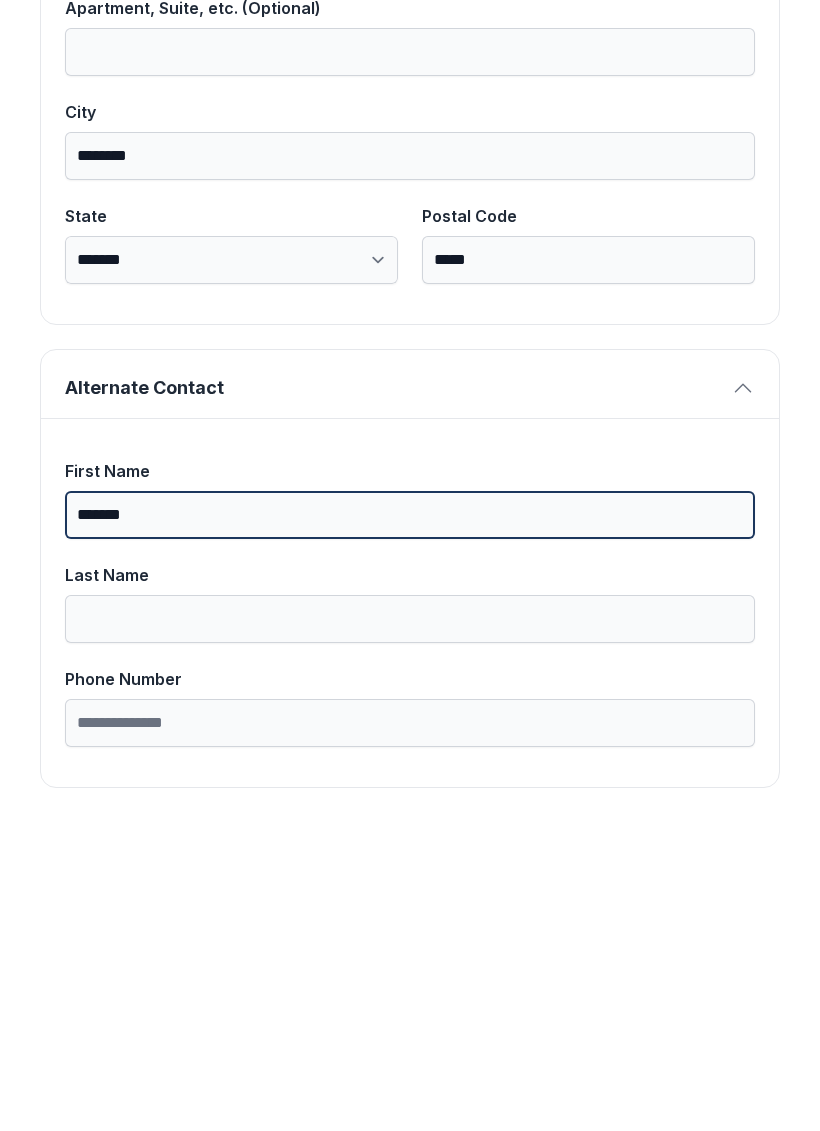 type on "*******" 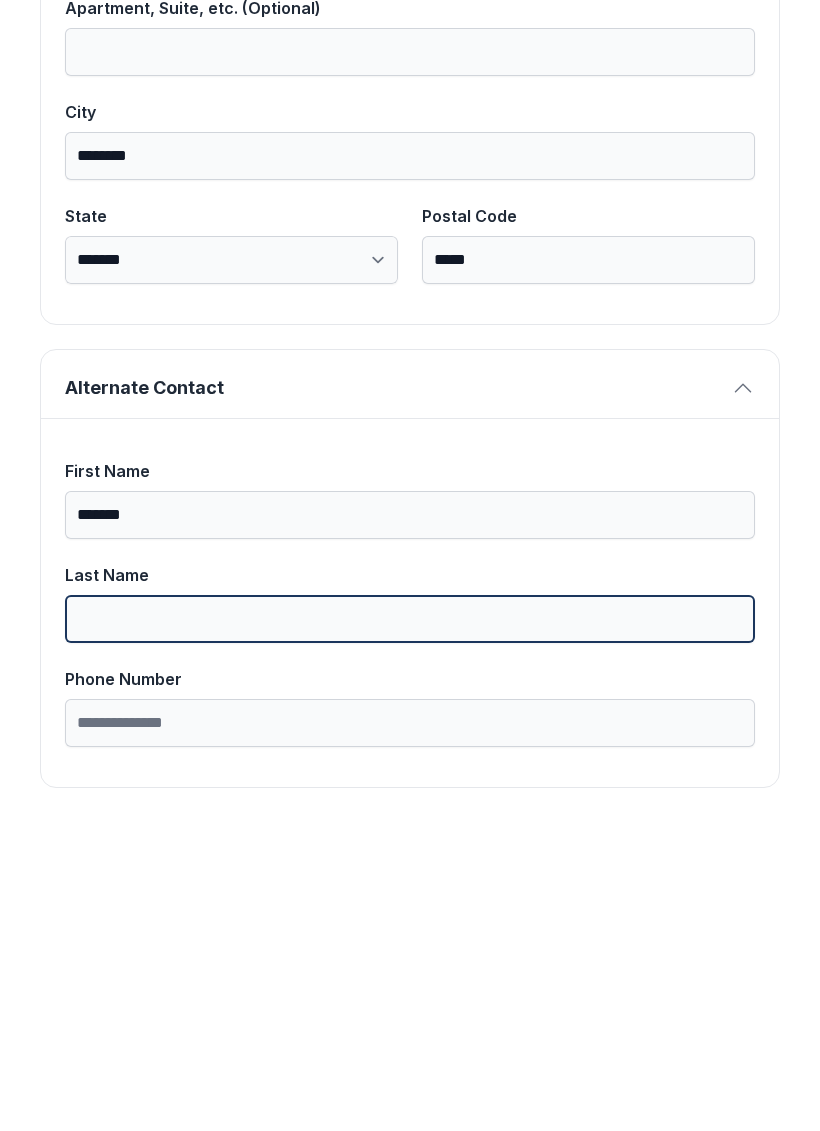 click on "Last Name" at bounding box center (410, 931) 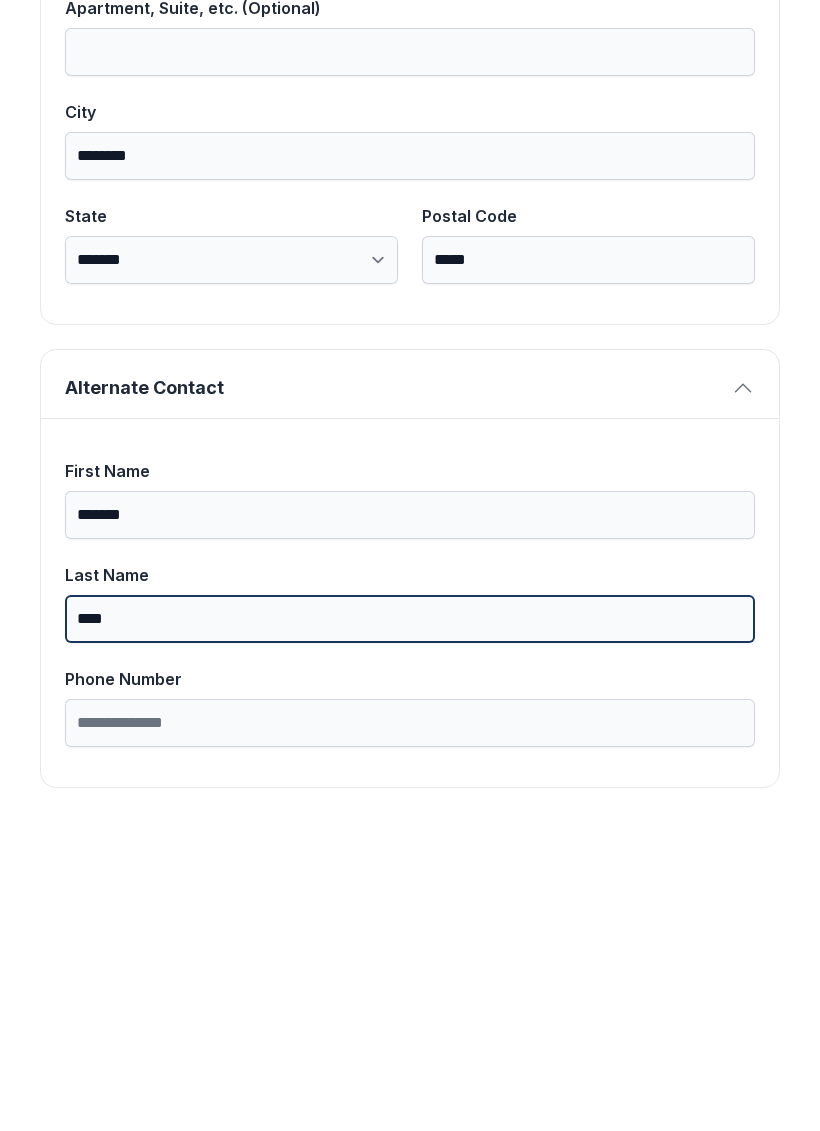 type on "****" 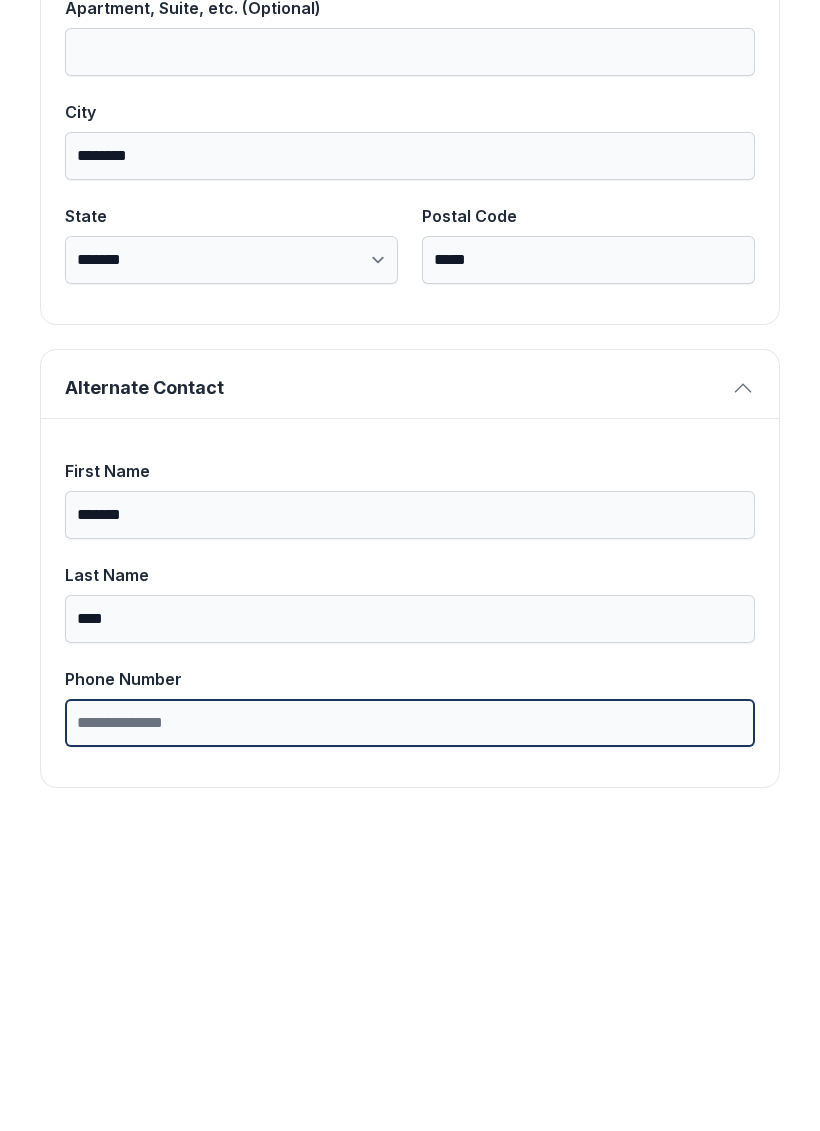 click on "Phone Number" at bounding box center [410, 1035] 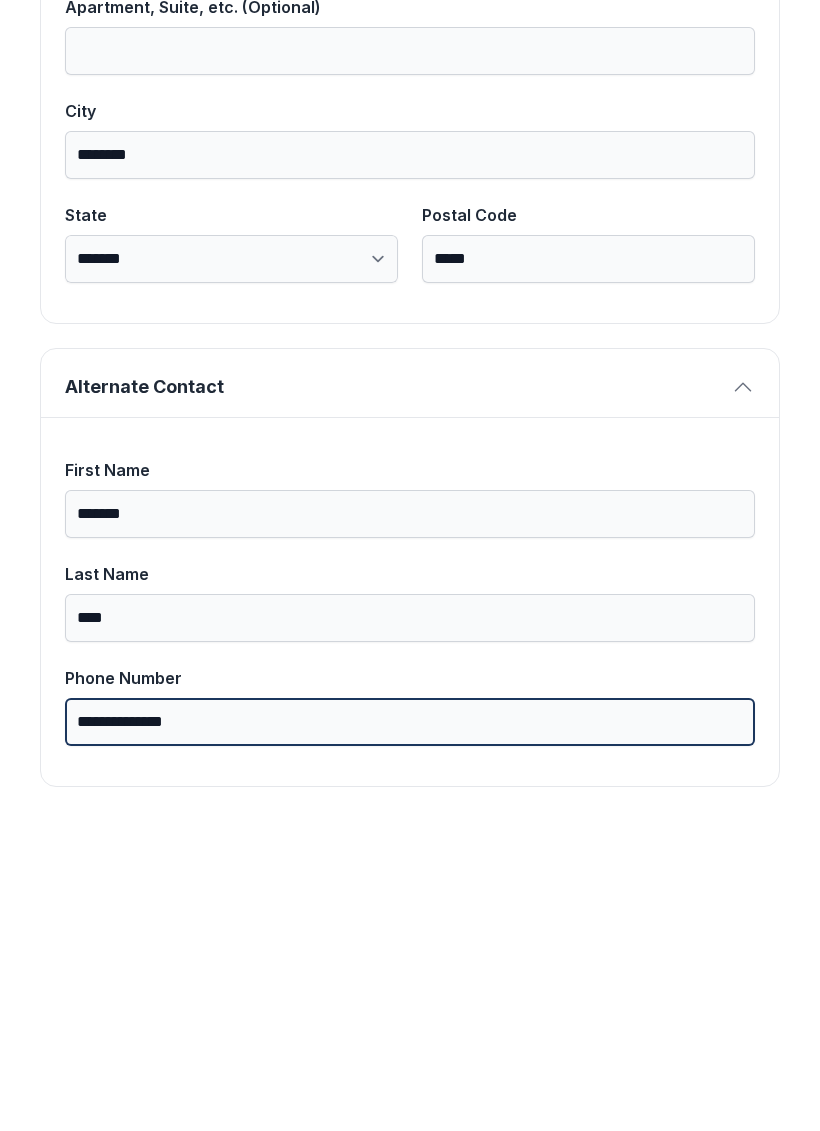 scroll, scrollTop: 1269, scrollLeft: 0, axis: vertical 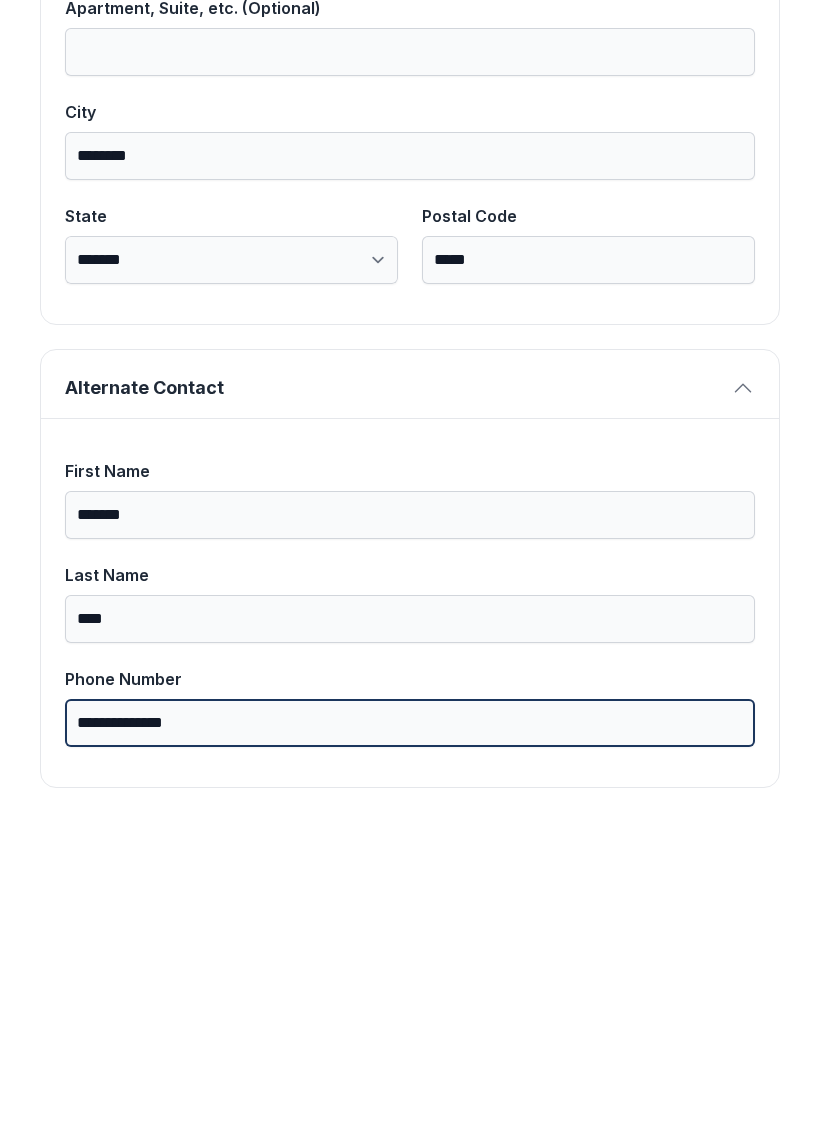 type on "**********" 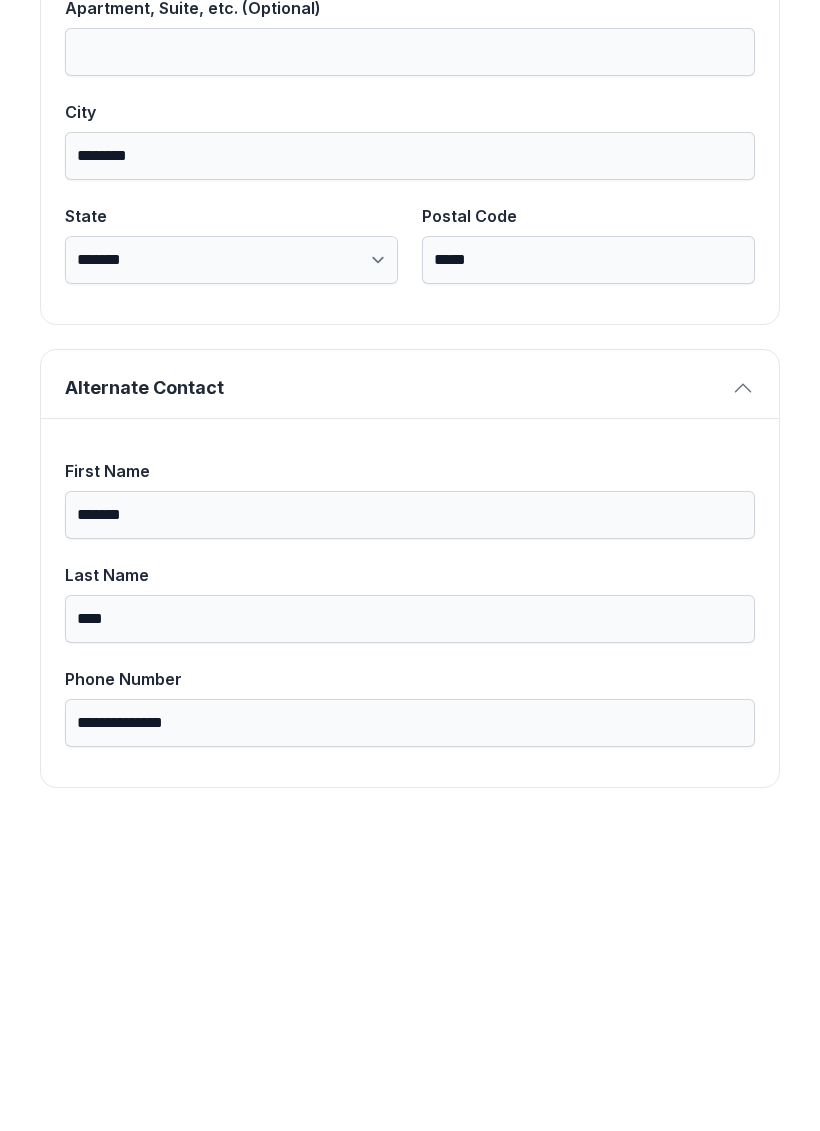 scroll, scrollTop: 43, scrollLeft: 0, axis: vertical 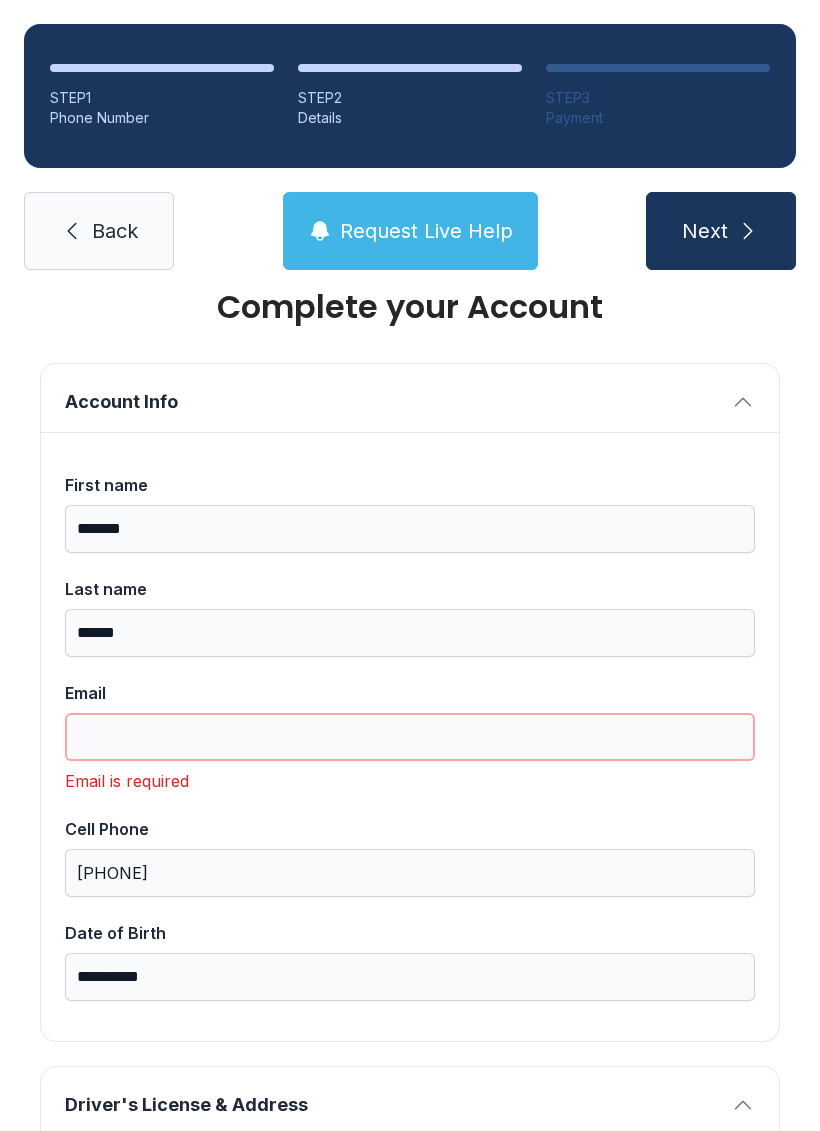 click on "Email" at bounding box center [410, 737] 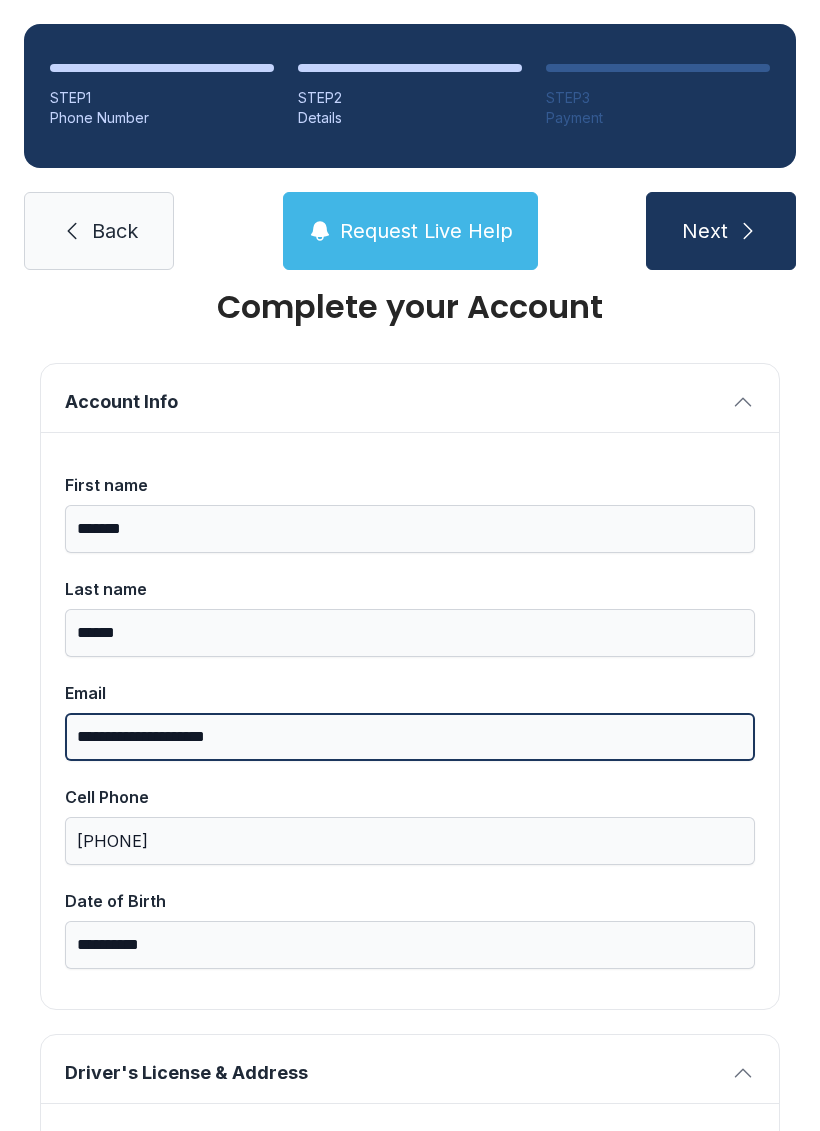type on "**********" 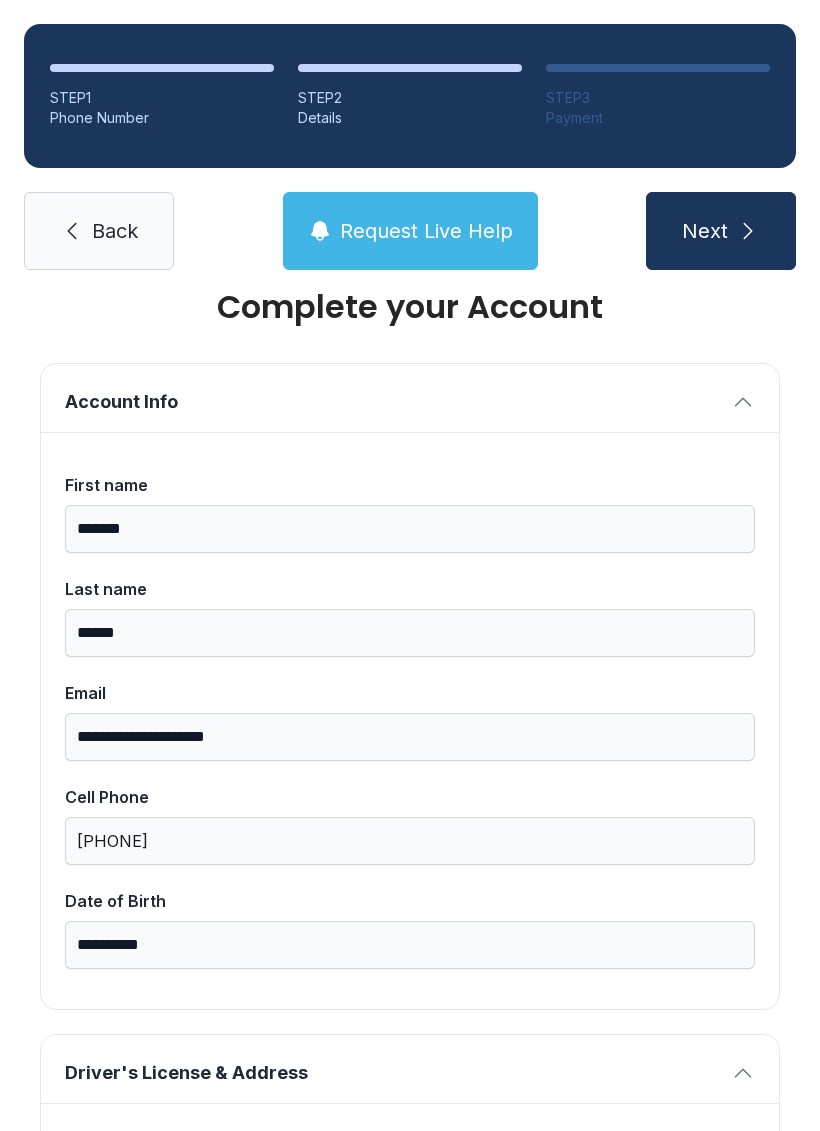 click at bounding box center [748, 231] 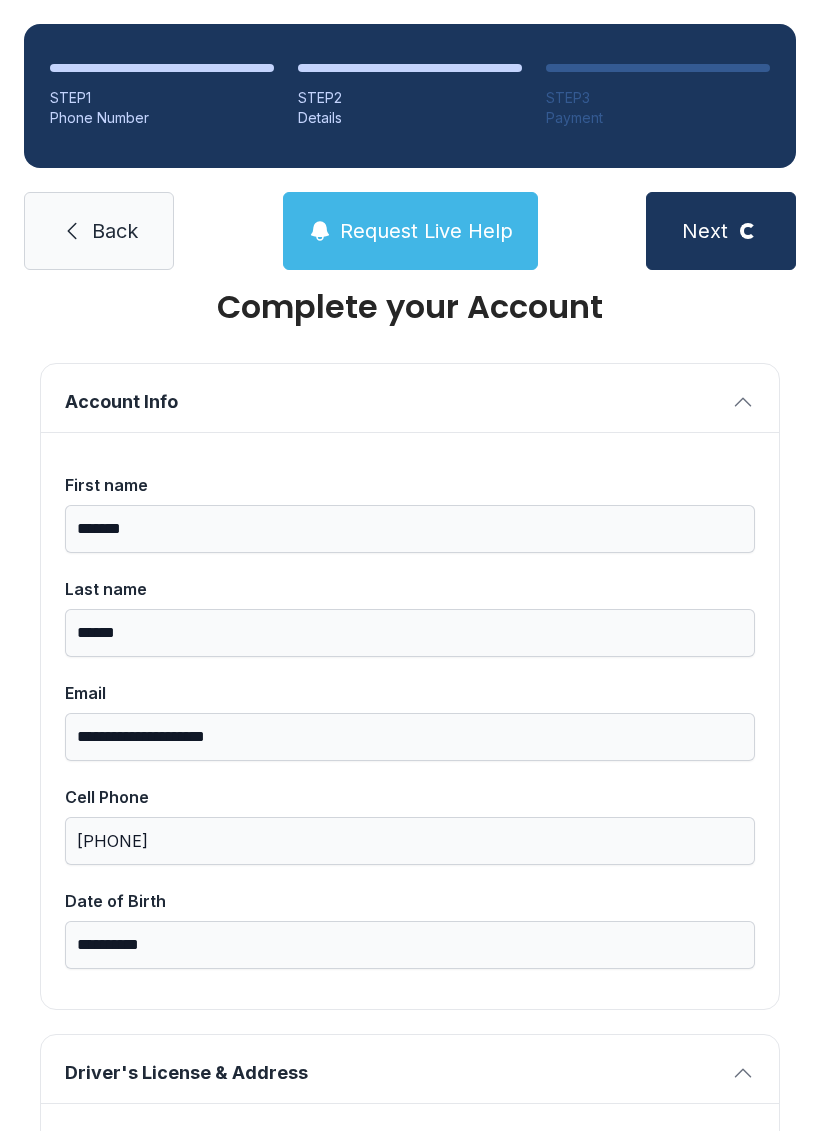 scroll, scrollTop: 0, scrollLeft: 0, axis: both 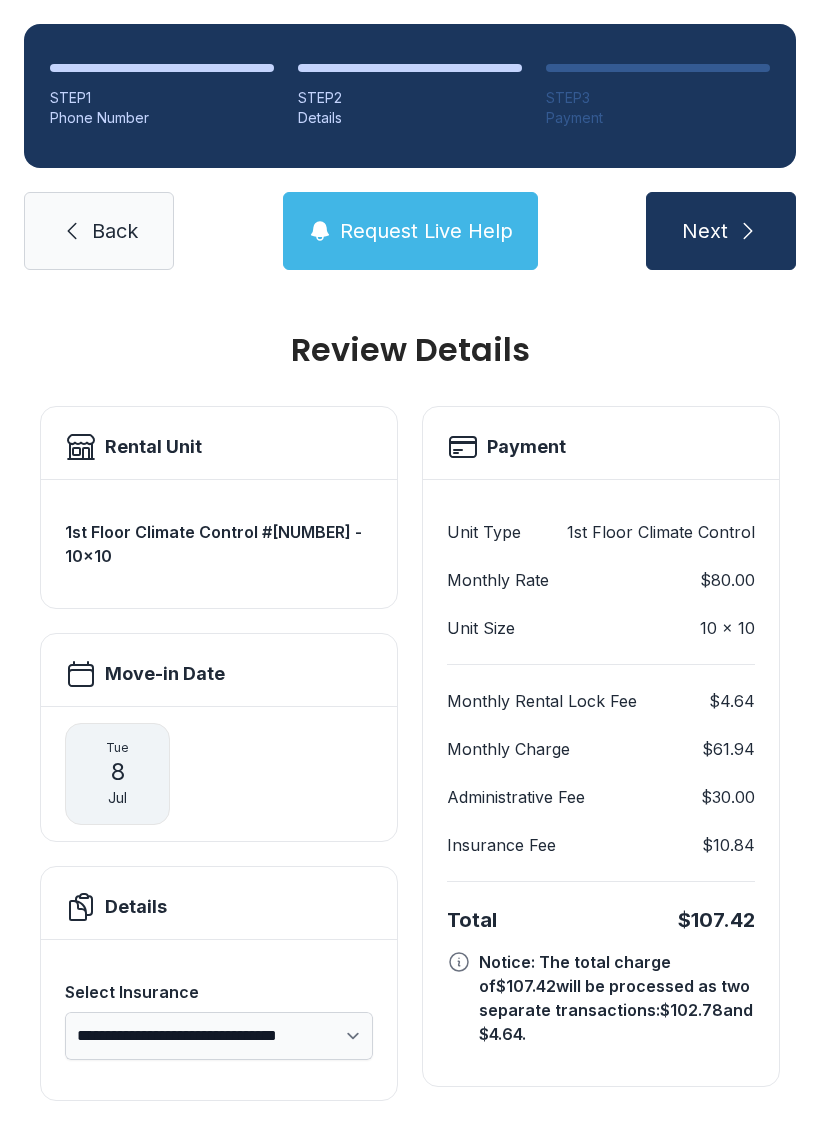 click on "Next" at bounding box center (721, 231) 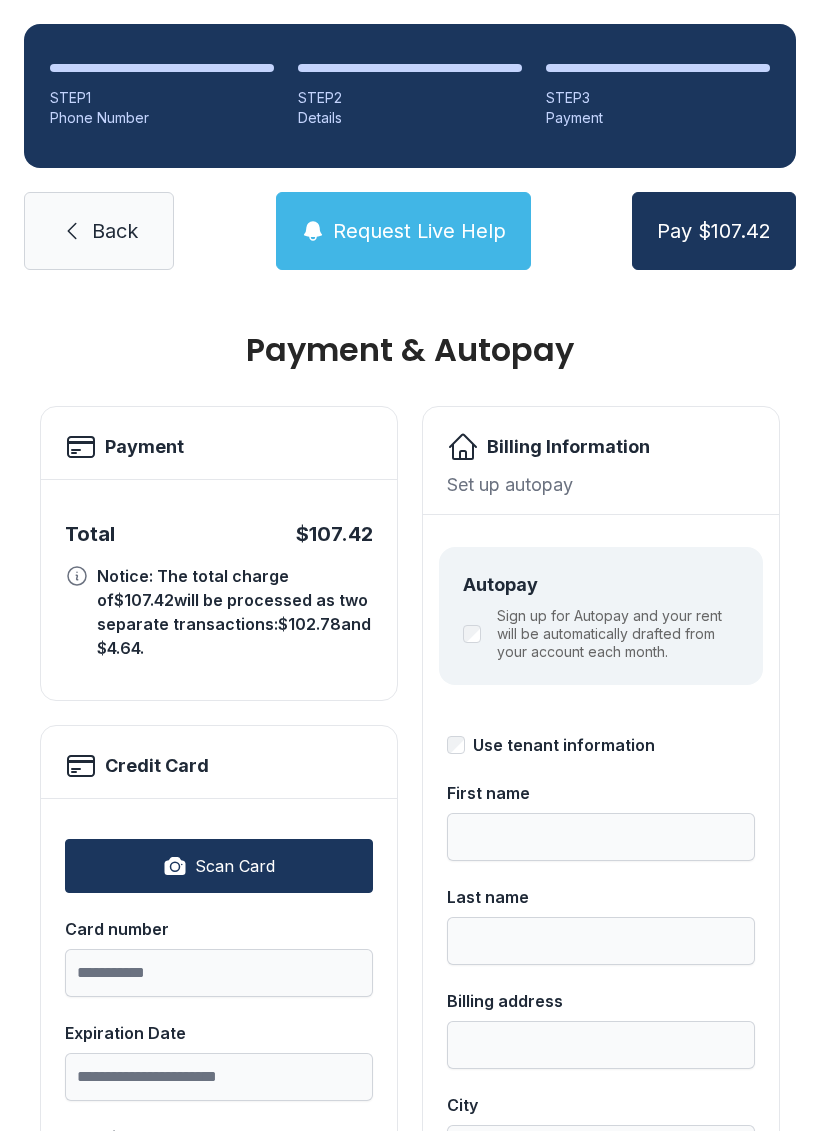 click on "Scan Card" at bounding box center [235, 866] 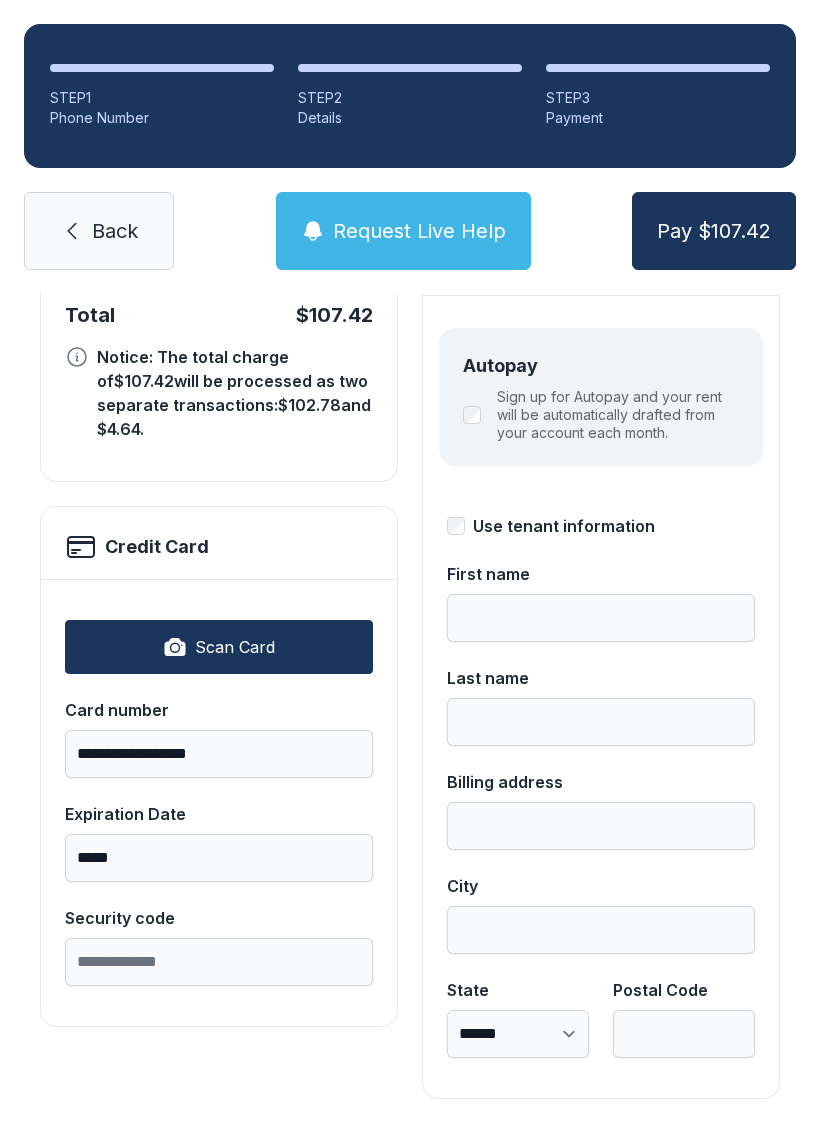 scroll, scrollTop: 218, scrollLeft: 0, axis: vertical 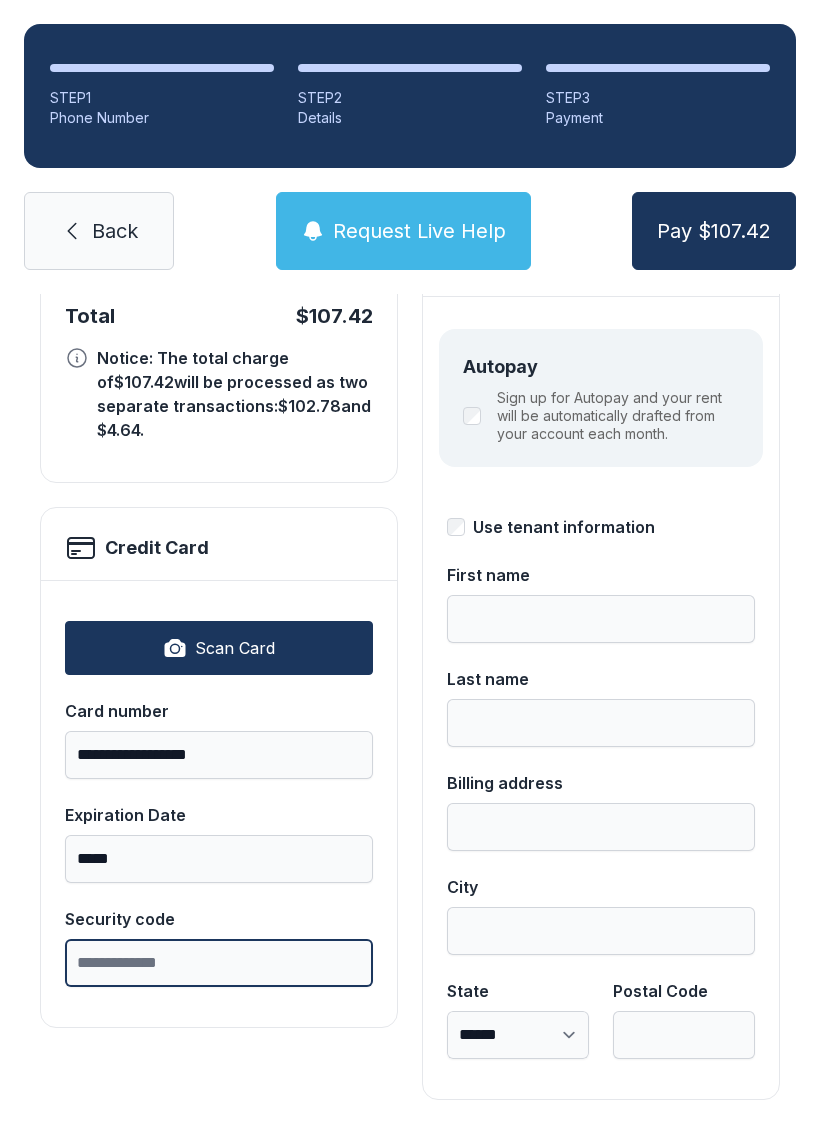 click on "Security code" at bounding box center [219, 963] 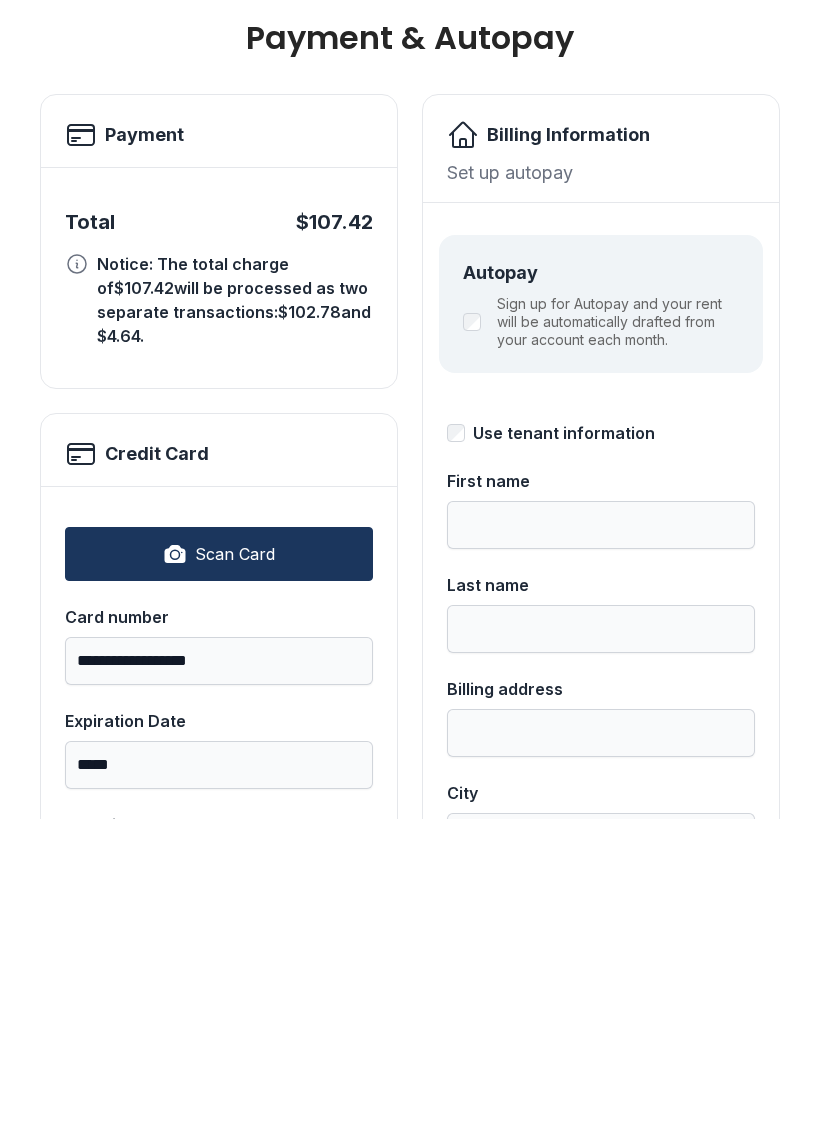 scroll, scrollTop: 0, scrollLeft: 0, axis: both 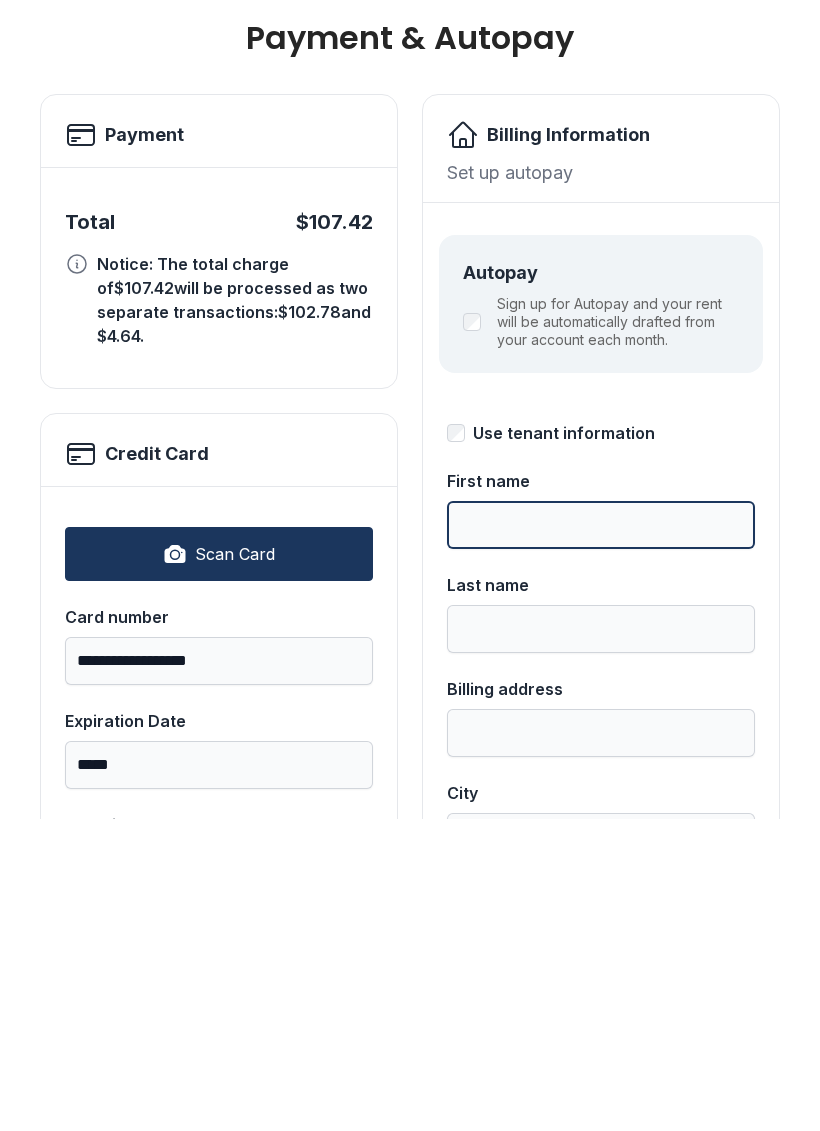 click on "First name" at bounding box center [601, 837] 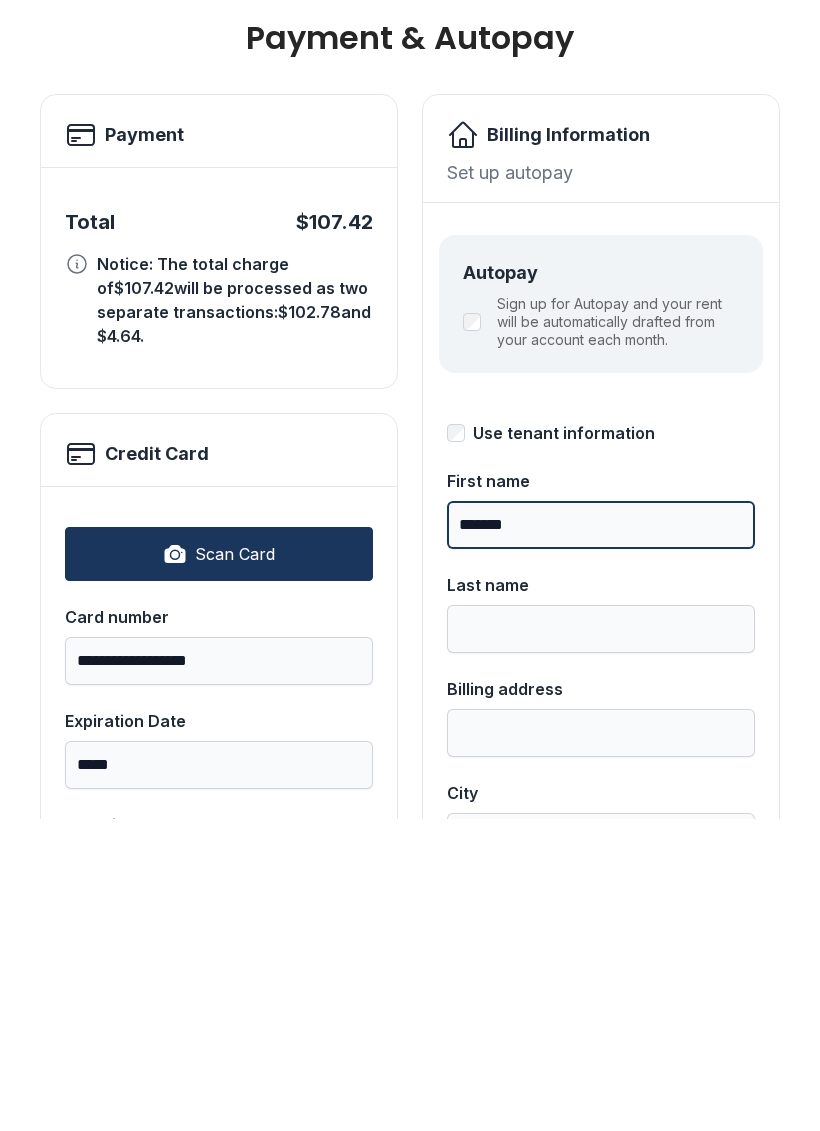 type on "*******" 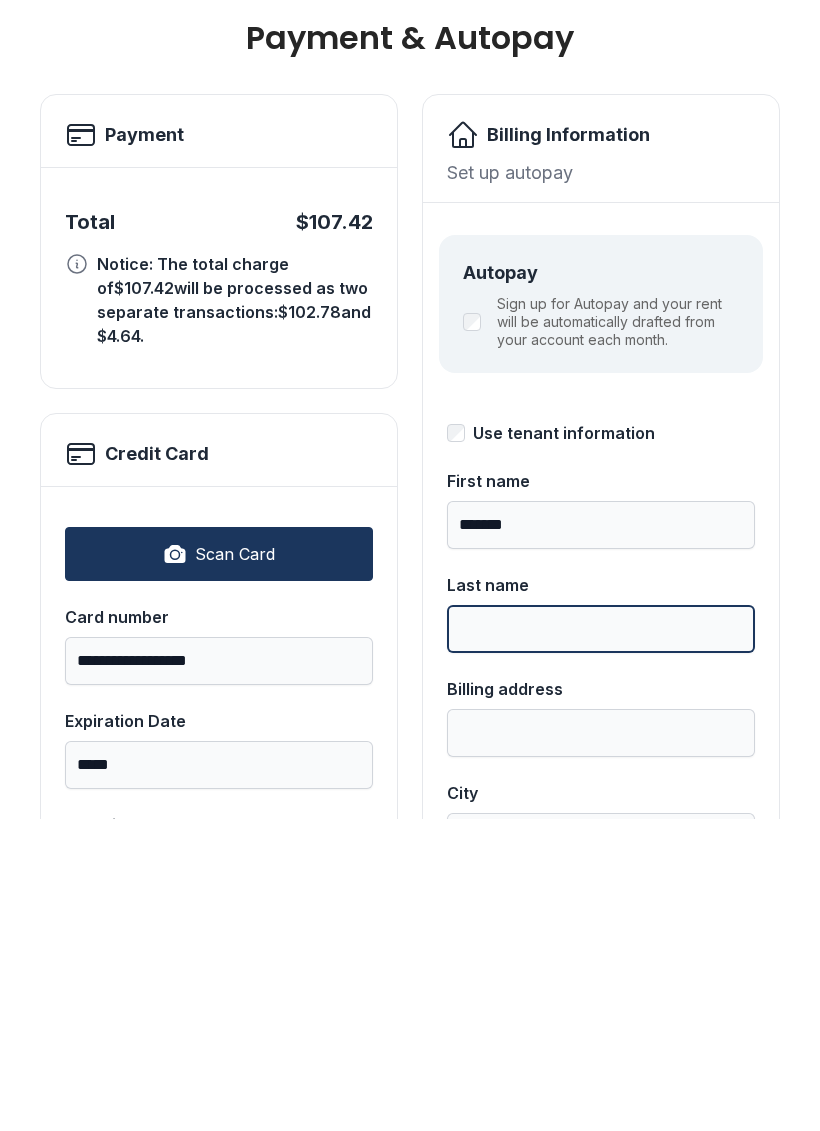 click on "Last name" at bounding box center (601, 941) 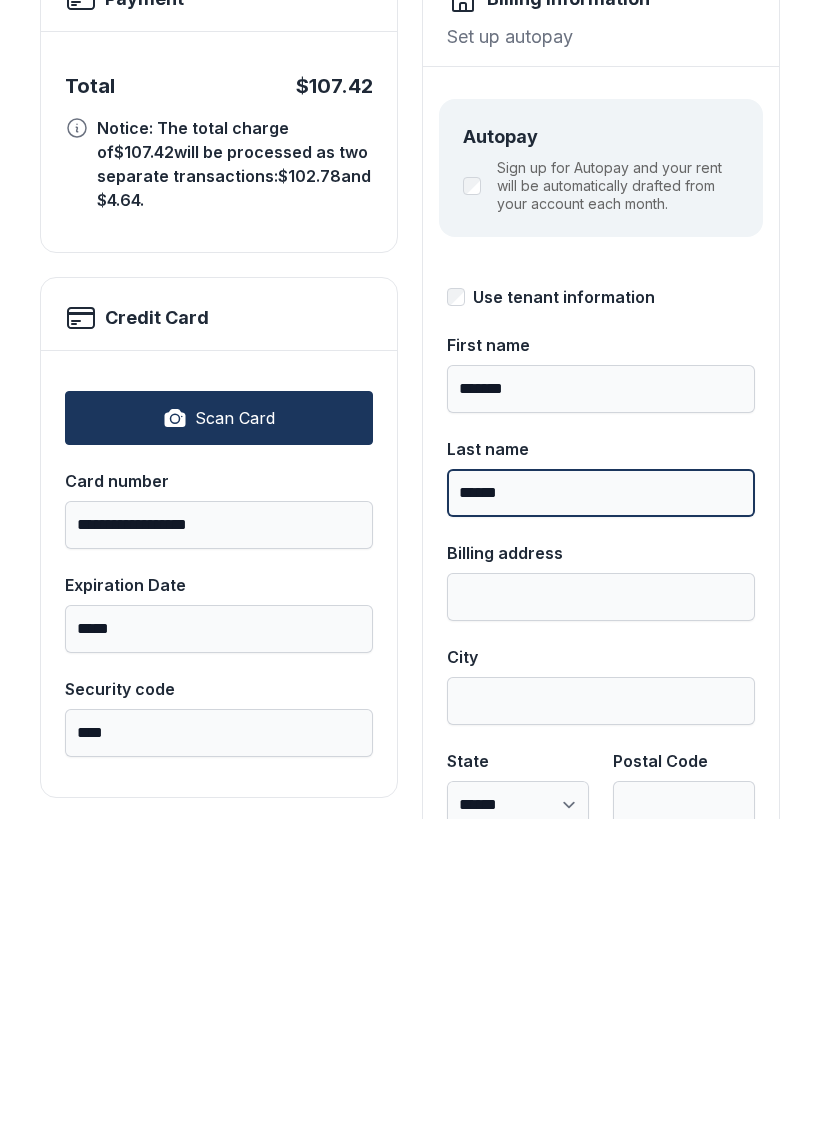 scroll, scrollTop: 149, scrollLeft: 0, axis: vertical 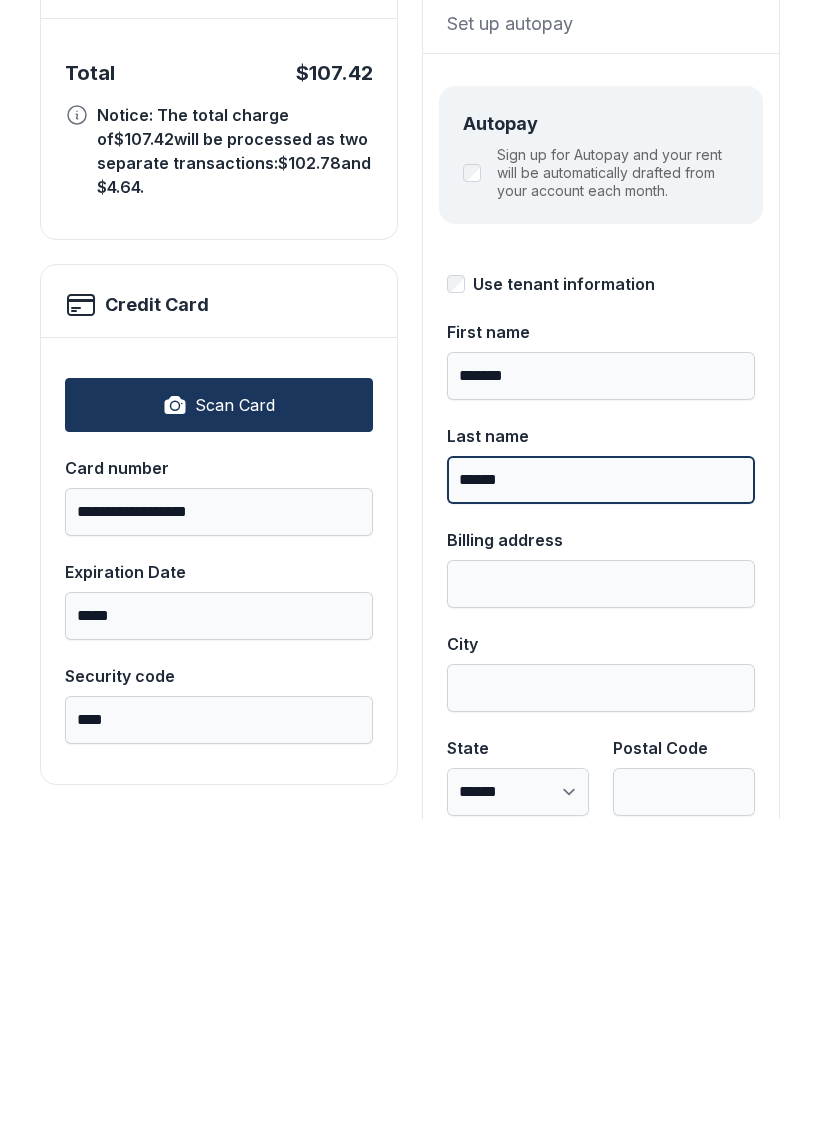 type on "******" 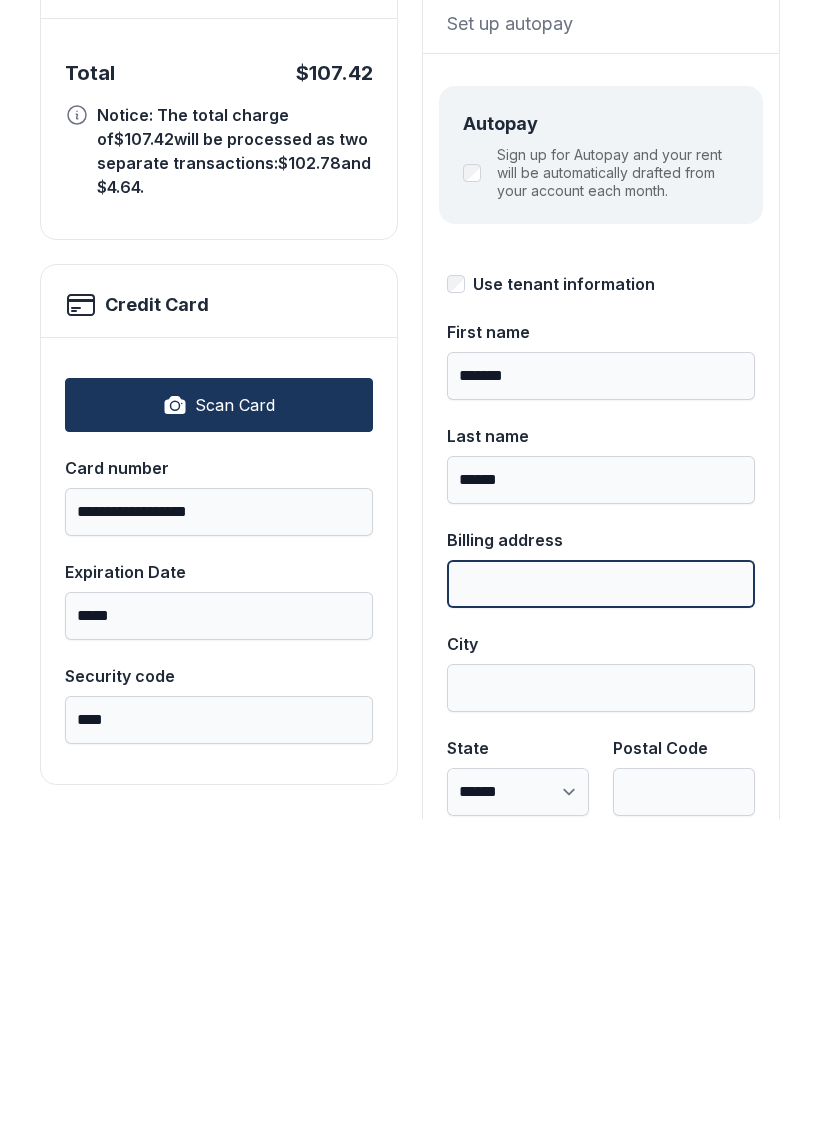 click on "Billing address" at bounding box center (601, 896) 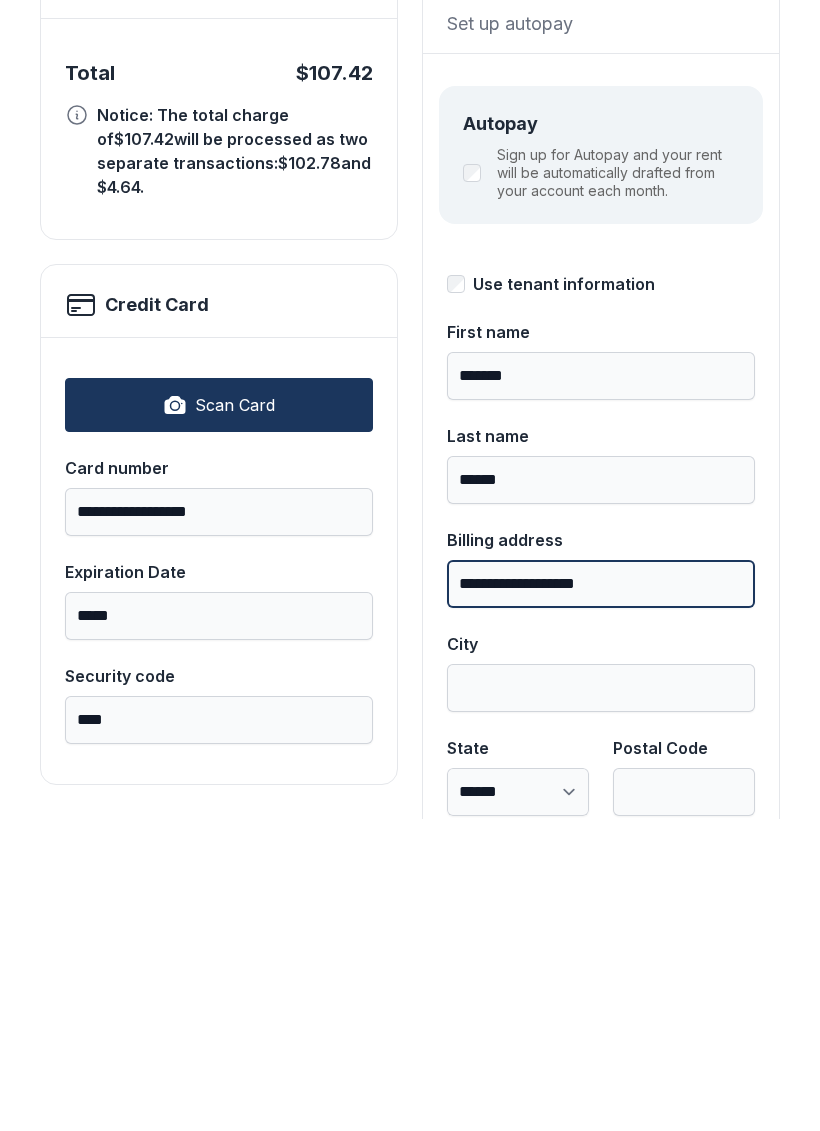 type on "**********" 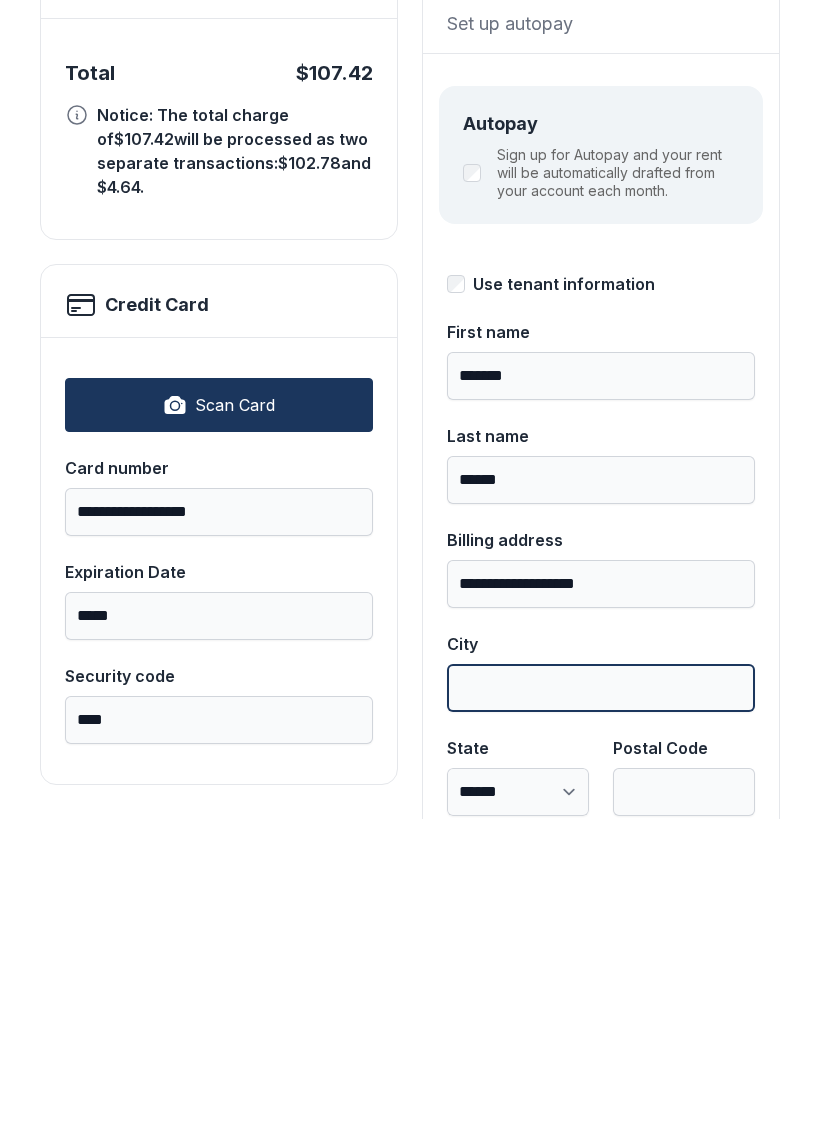 click on "City" at bounding box center (601, 1000) 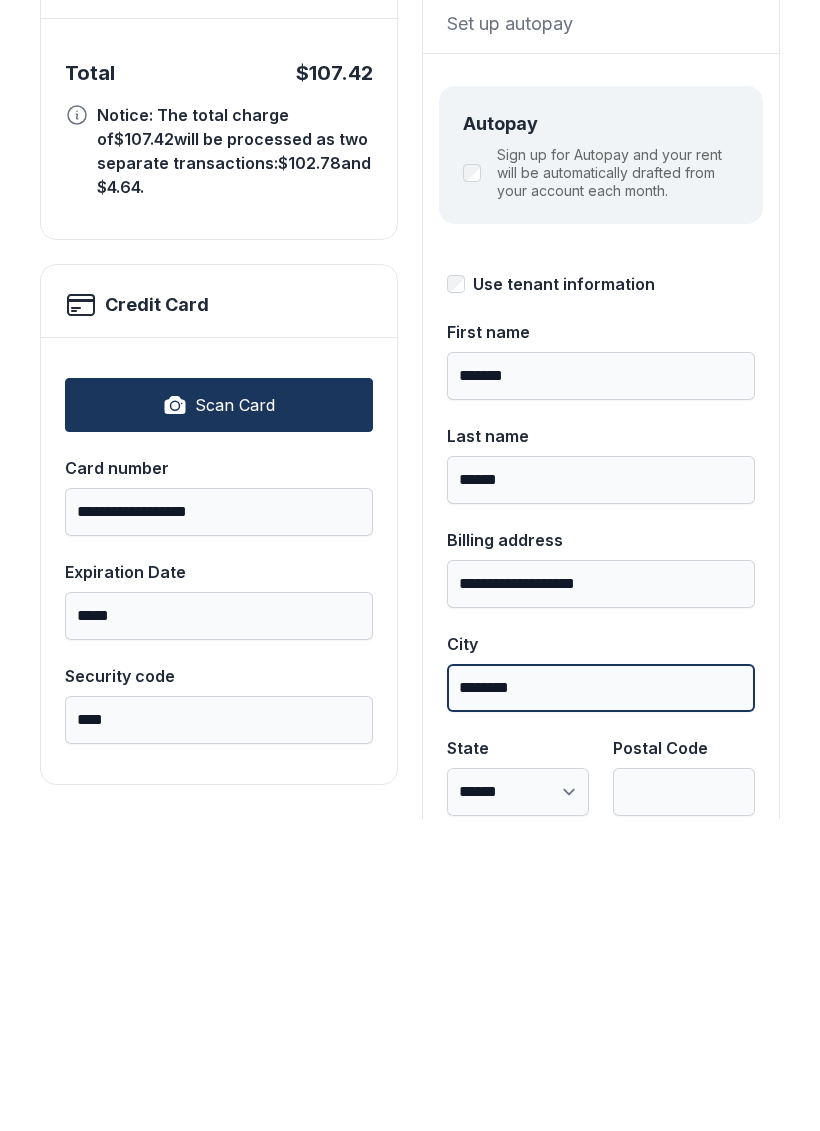 type on "********" 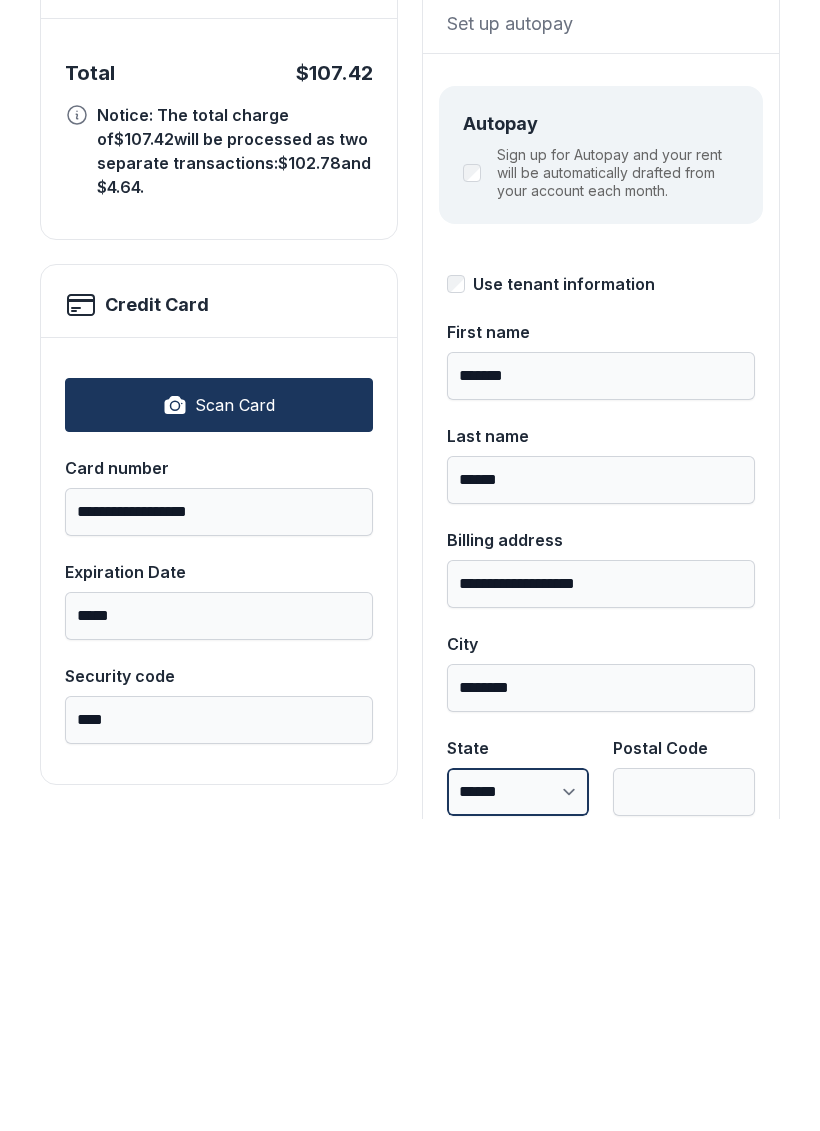 click on "**********" at bounding box center [518, 1104] 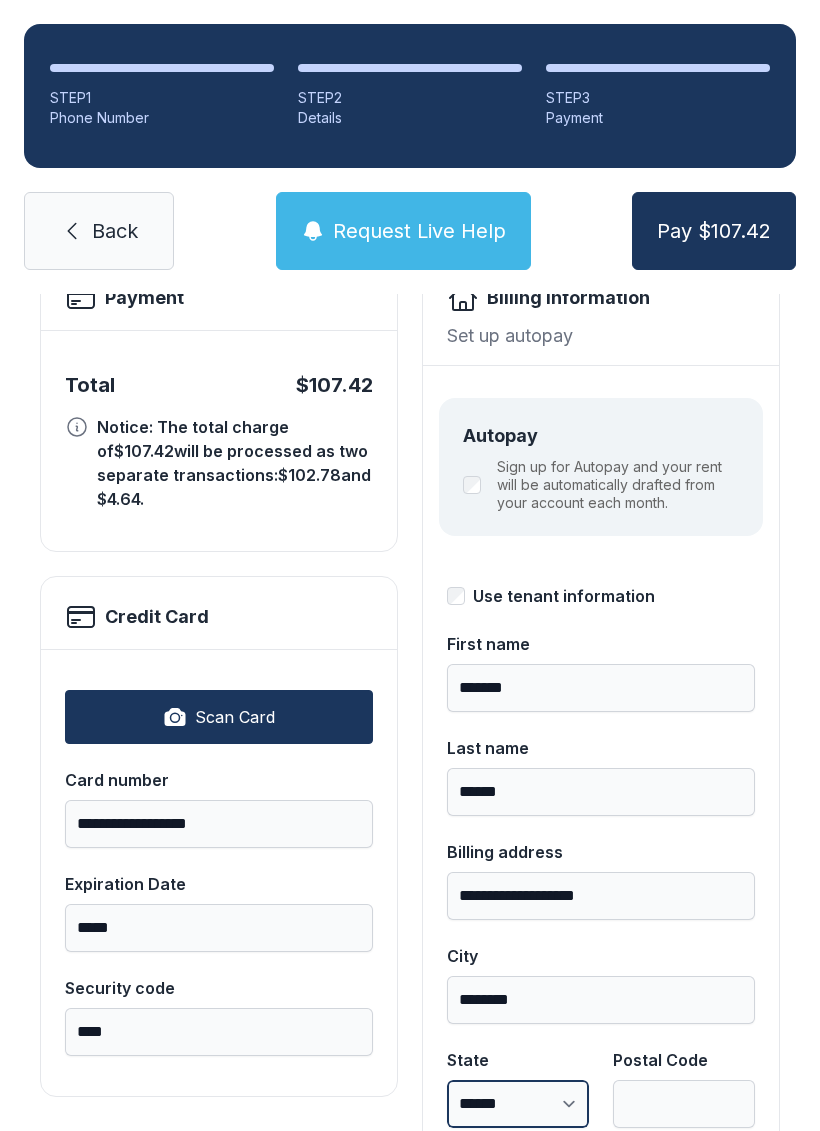 select on "**" 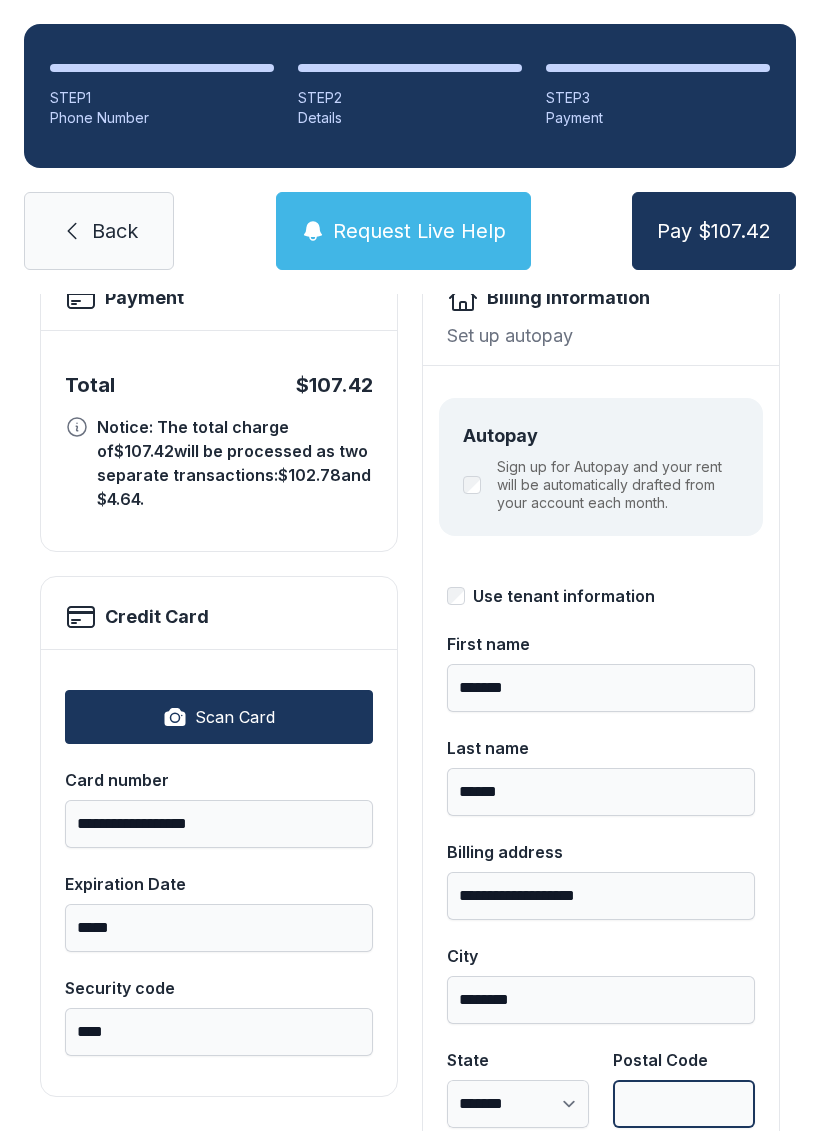 click on "Postal Code" at bounding box center [684, 1104] 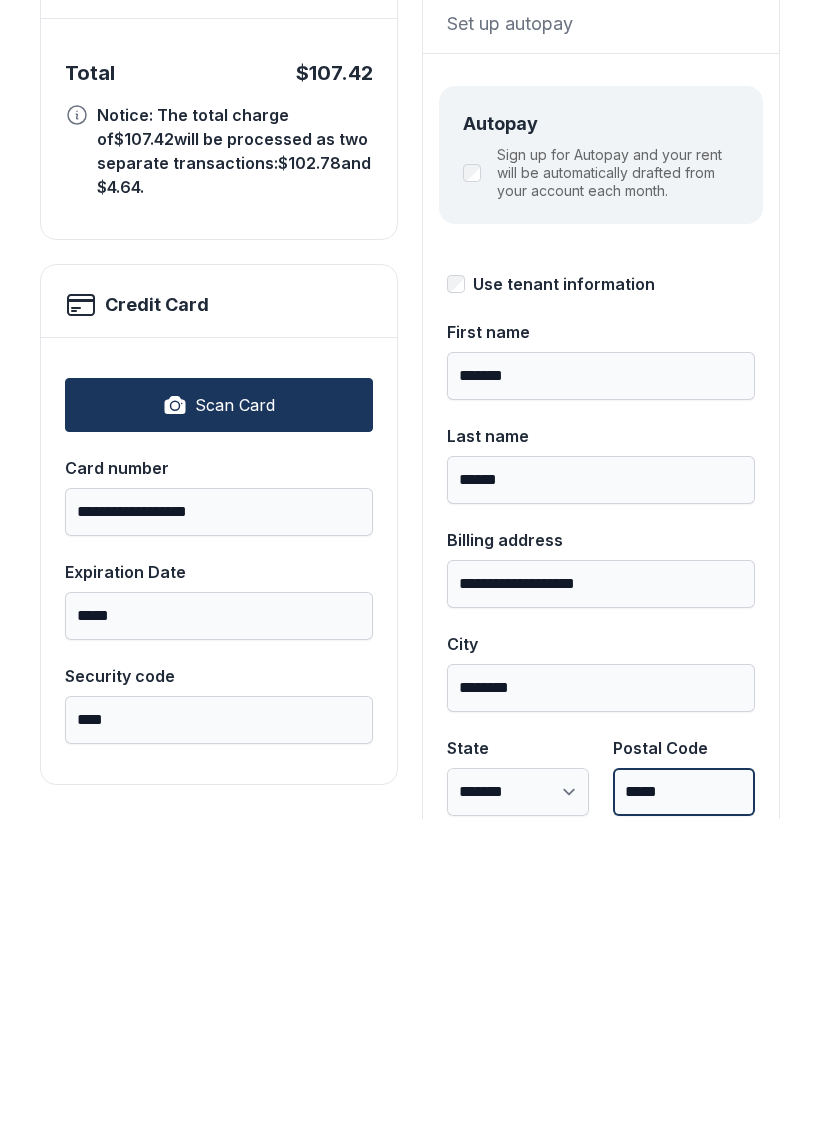type on "*****" 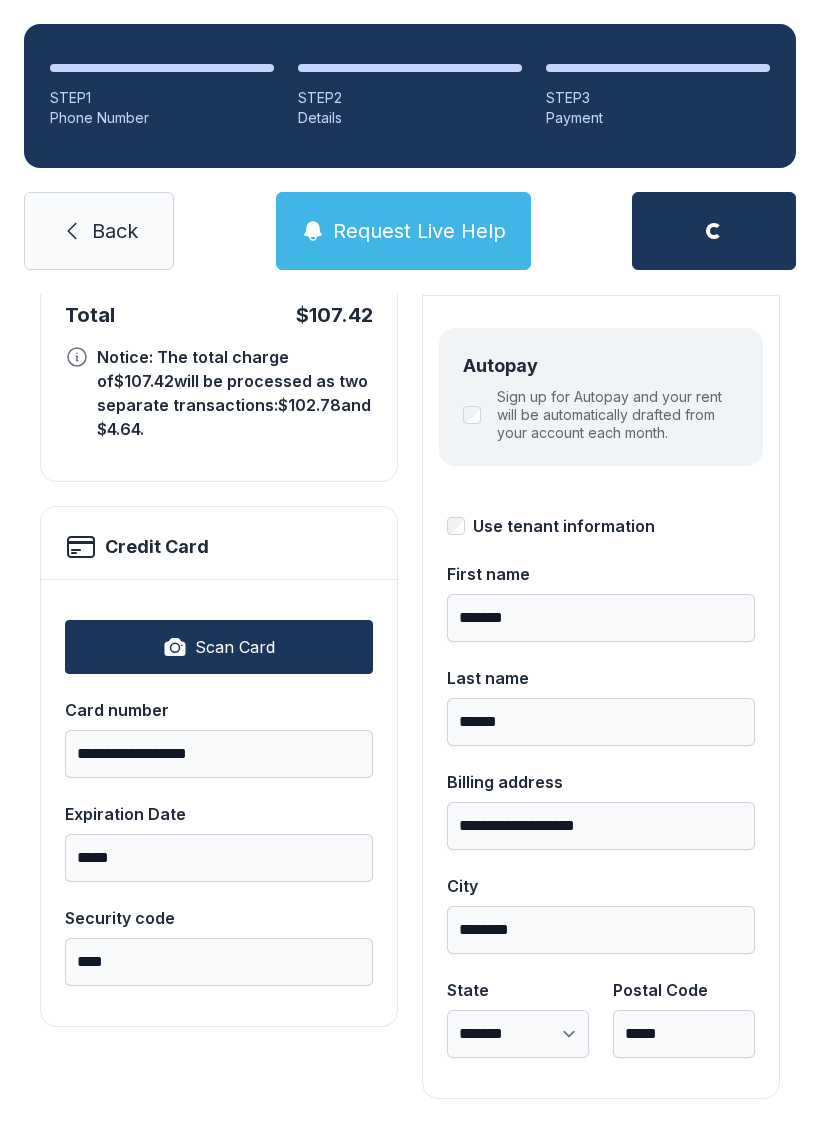 scroll, scrollTop: 0, scrollLeft: 0, axis: both 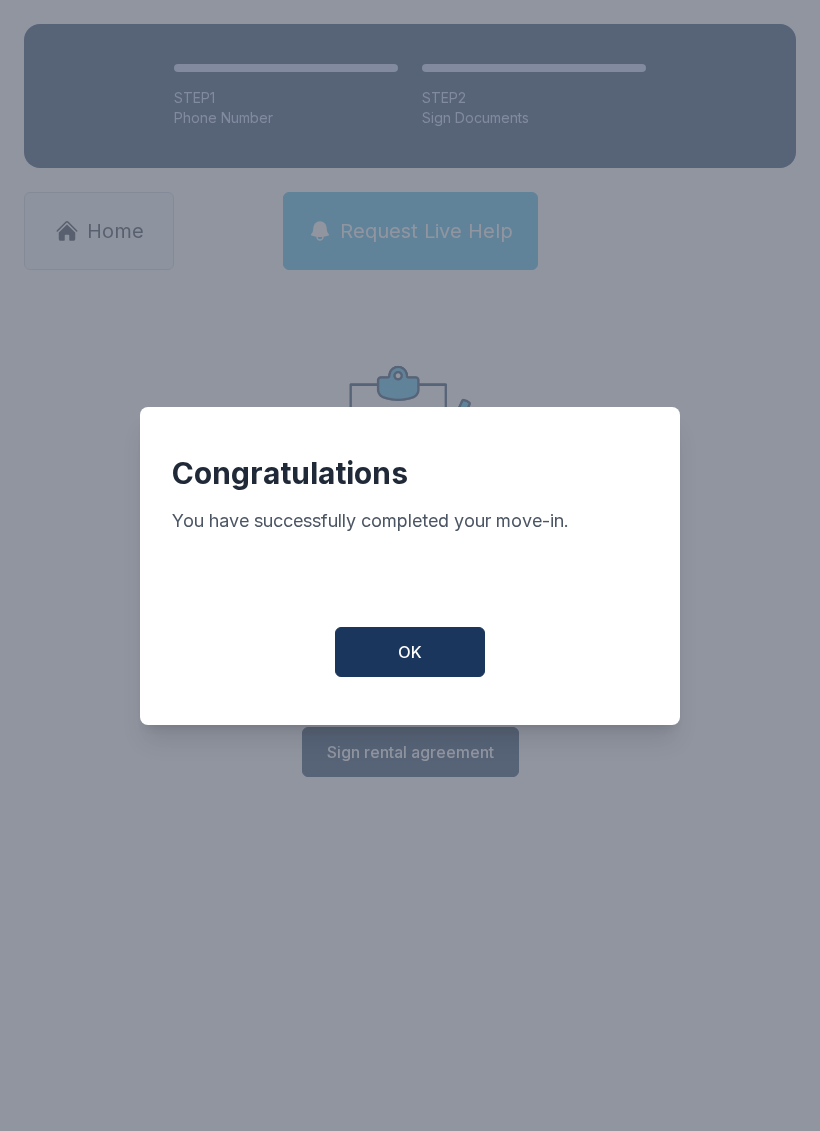 click on "OK" at bounding box center (410, 652) 